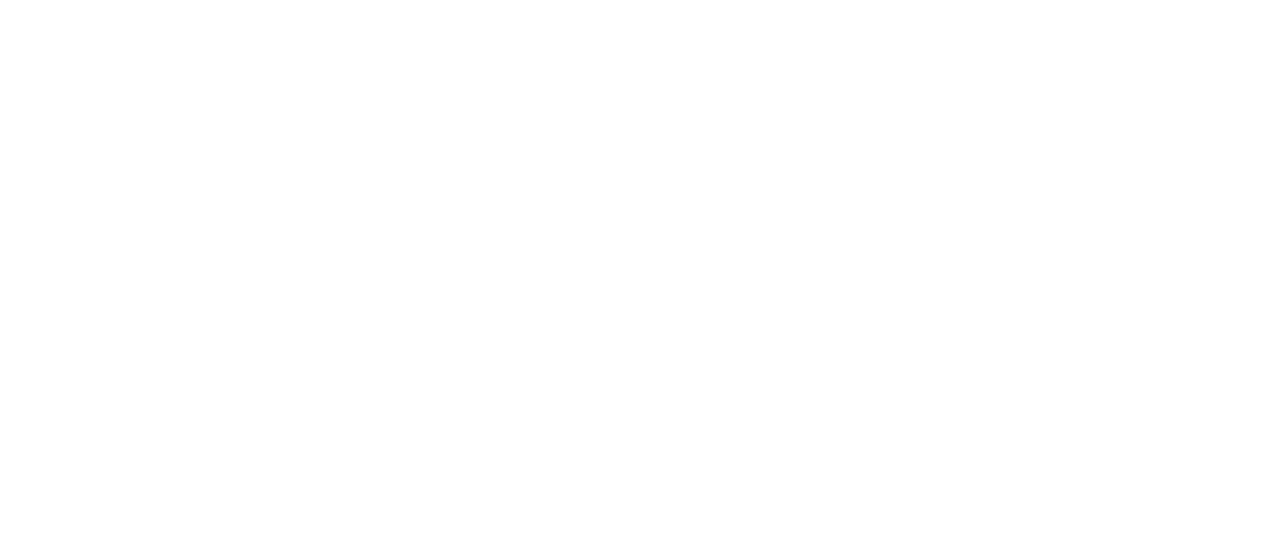scroll, scrollTop: 0, scrollLeft: 0, axis: both 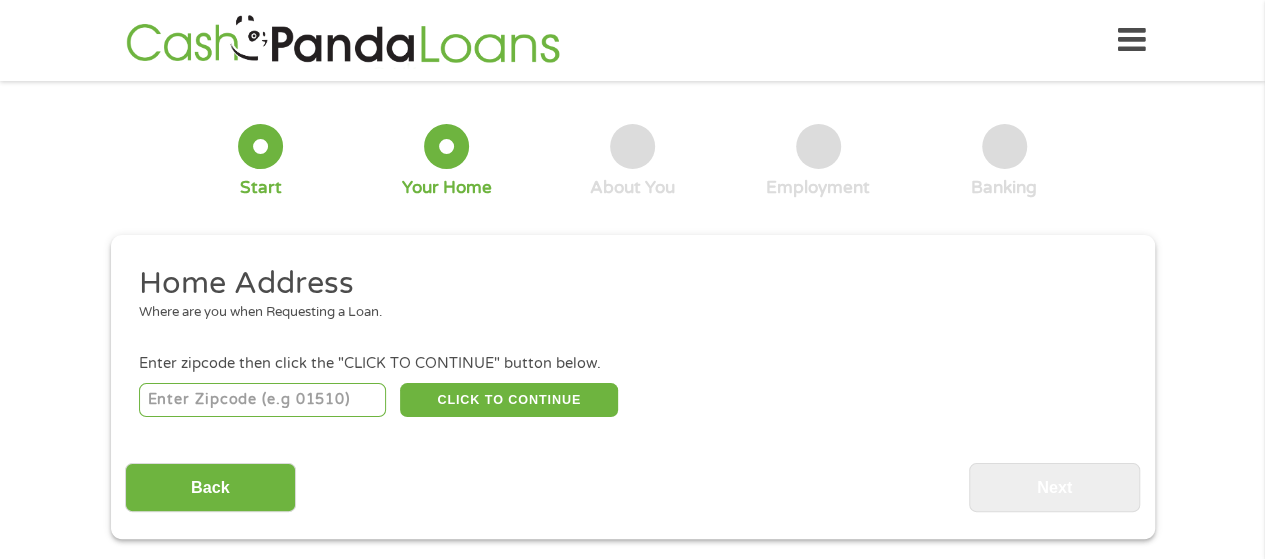 click at bounding box center (262, 400) 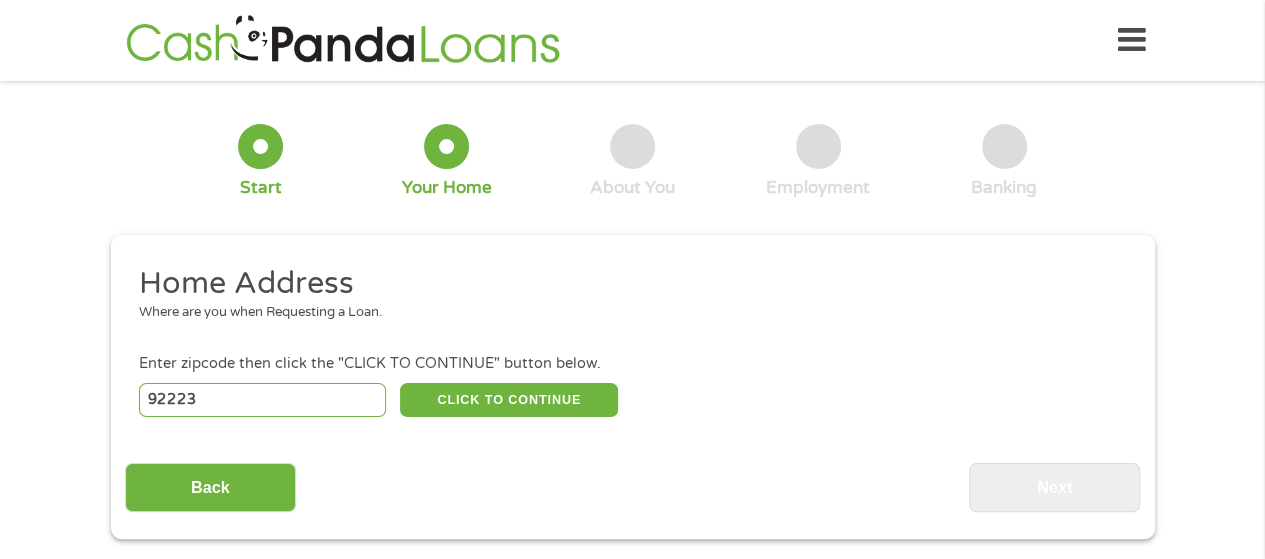 click on "92223" at bounding box center (262, 400) 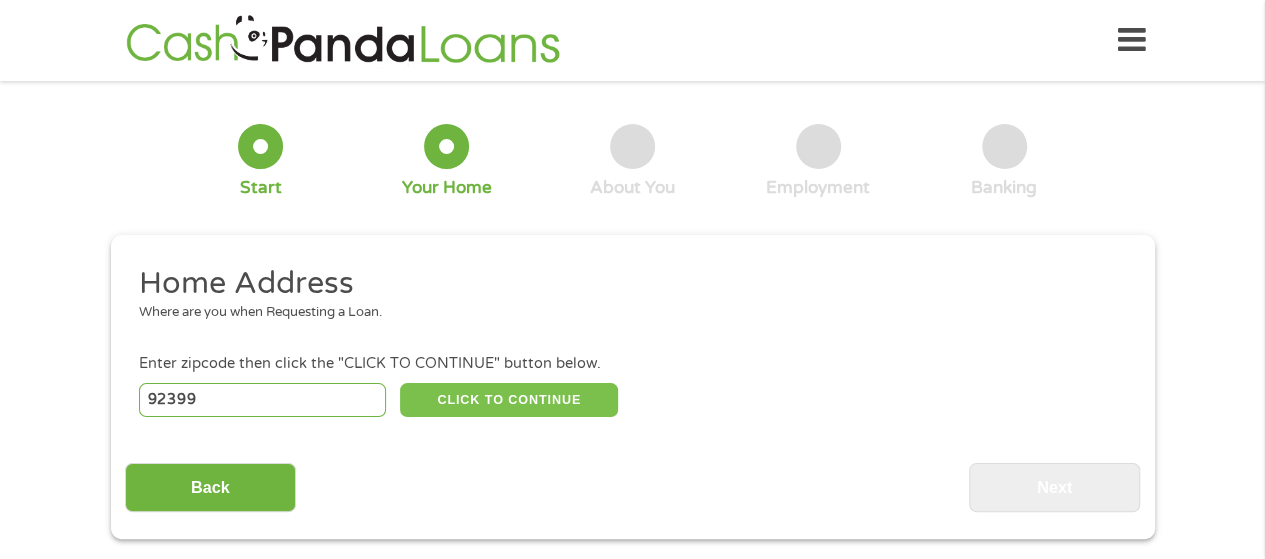 click on "CLICK TO CONTINUE" at bounding box center (509, 400) 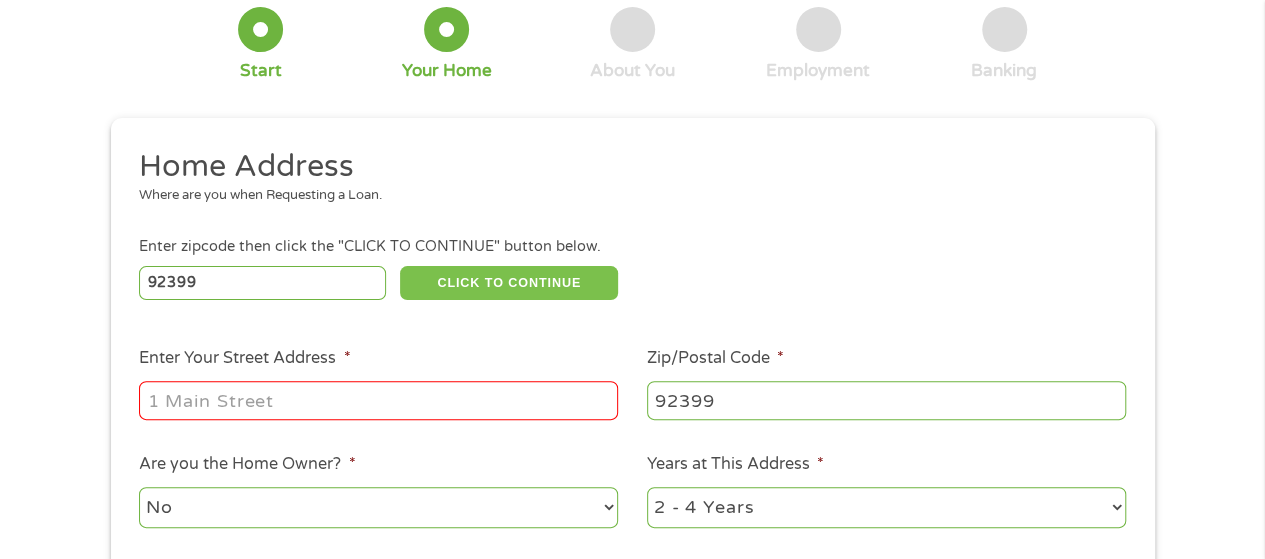scroll, scrollTop: 133, scrollLeft: 0, axis: vertical 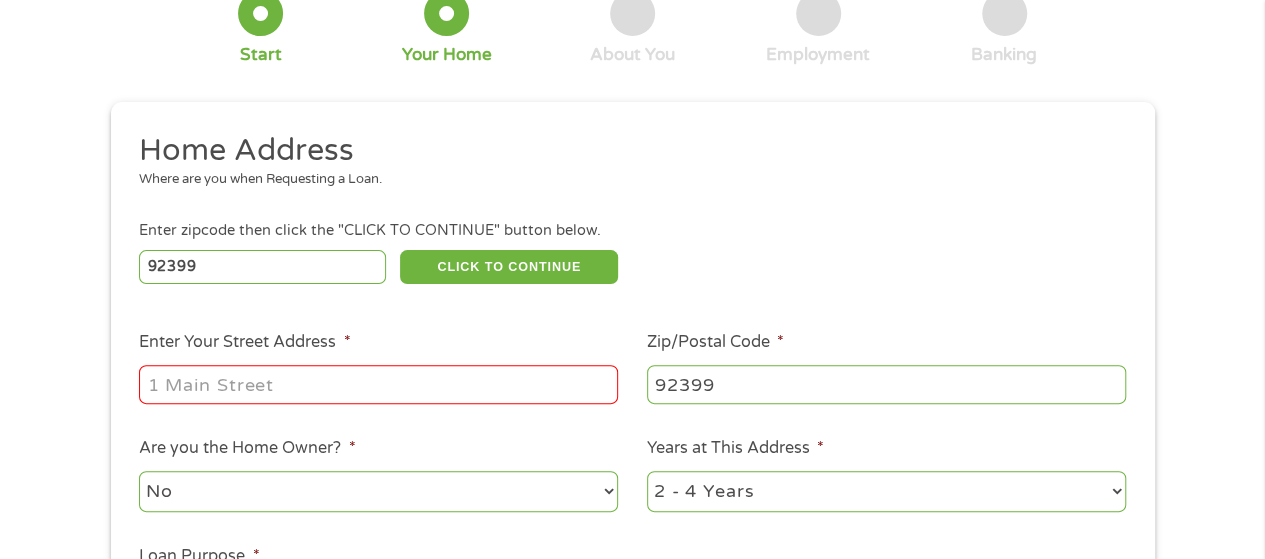 click on "Enter Your Street Address *" at bounding box center [378, 384] 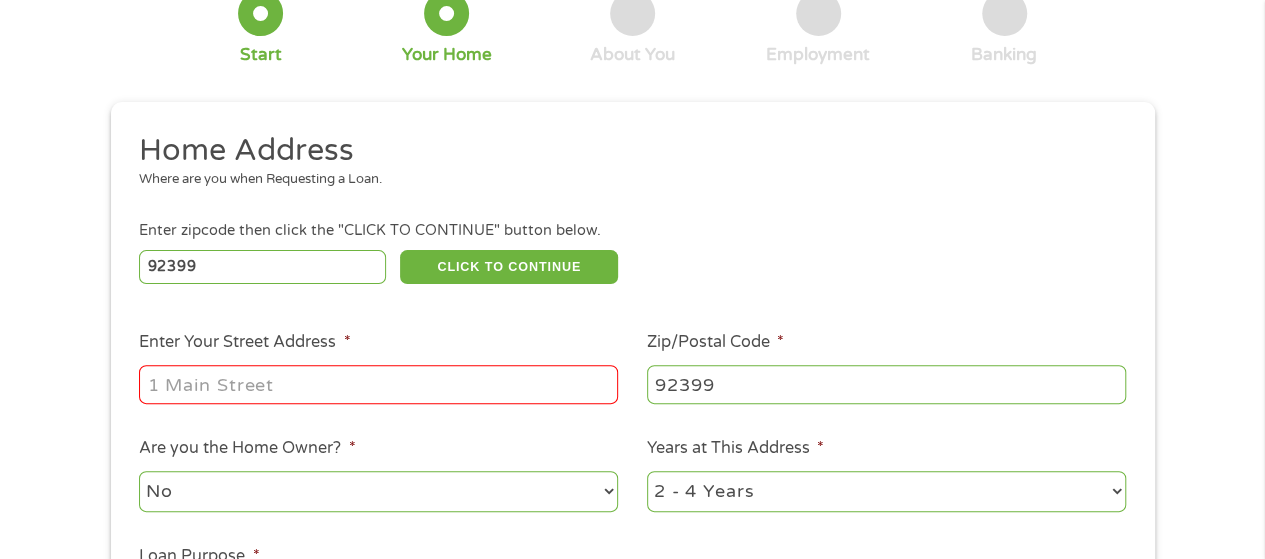 type on "[NUMBER] [STREET]" 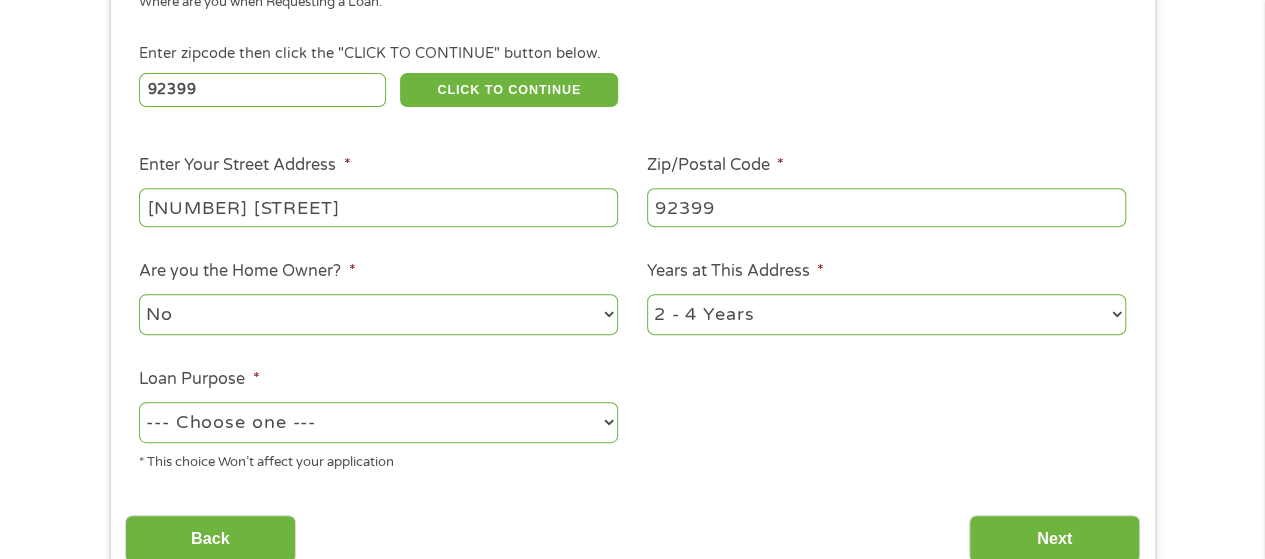 scroll, scrollTop: 333, scrollLeft: 0, axis: vertical 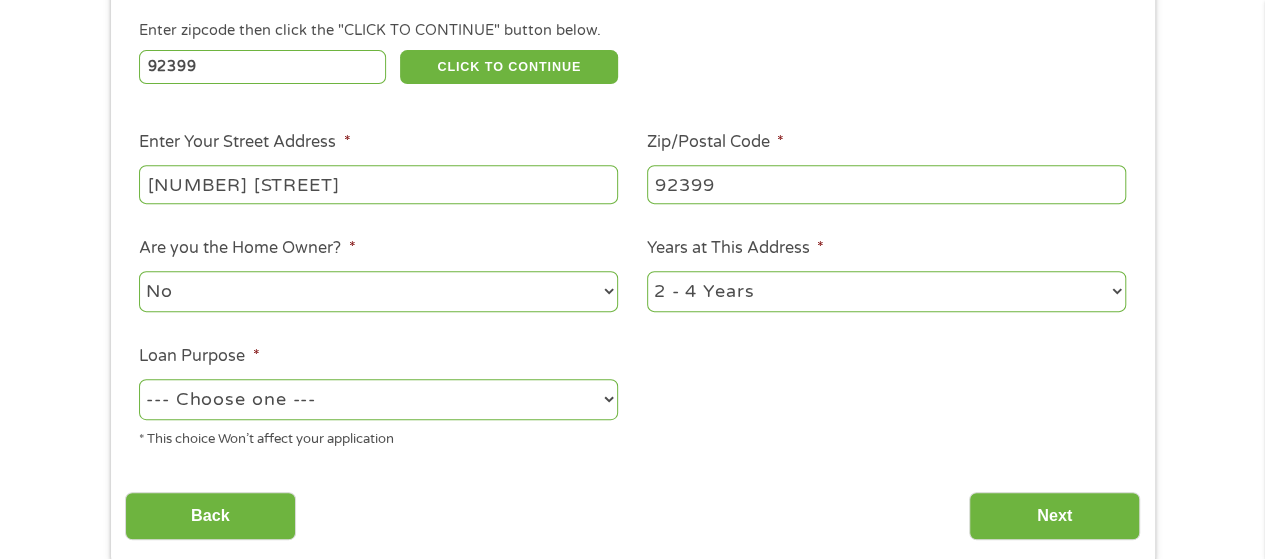 click on "--- Choose one --- Pay Bills Debt Consolidation Home Improvement Major Purchase Car Loan Short Term Cash Medical Expenses Other" at bounding box center [378, 399] 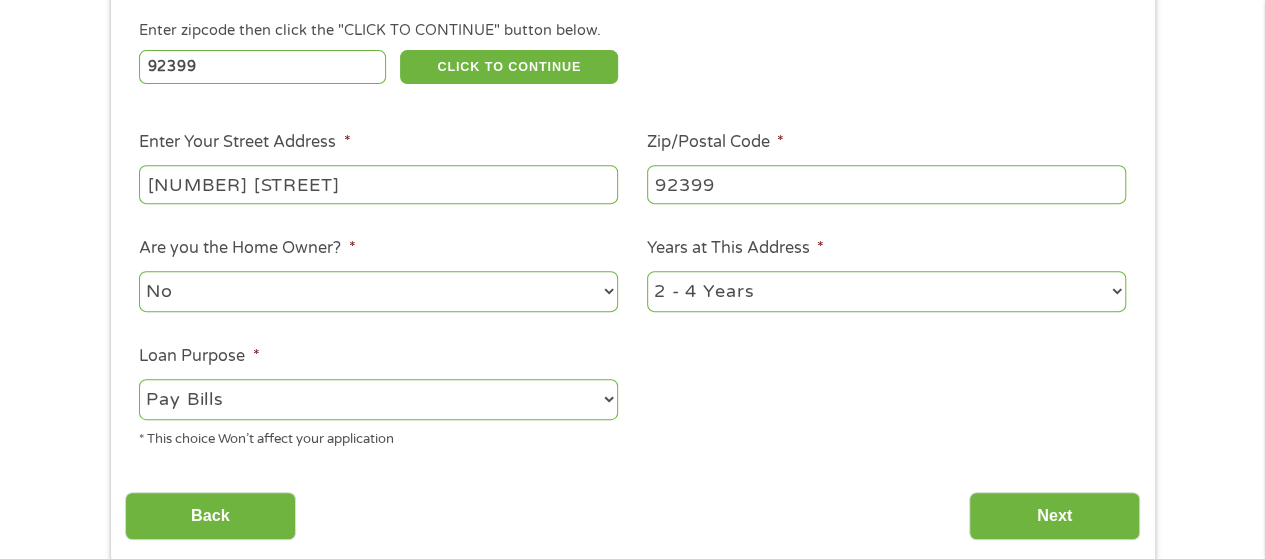 click on "--- Choose one --- Pay Bills Debt Consolidation Home Improvement Major Purchase Car Loan Short Term Cash Medical Expenses Other" at bounding box center (378, 399) 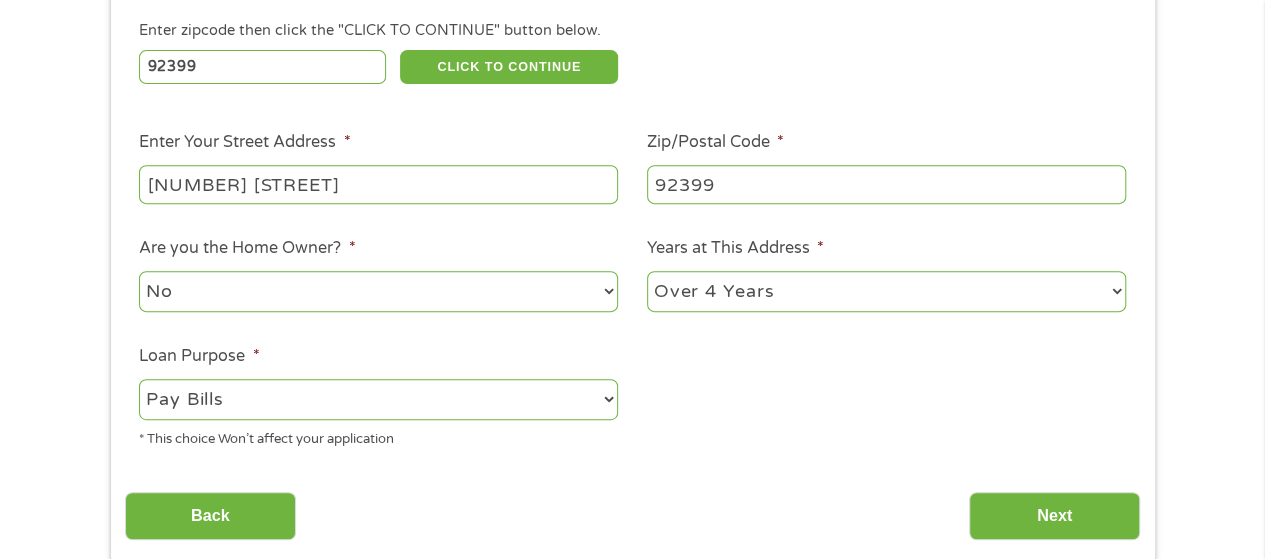 click on "1 Year or less 1 - 2 Years 2 - 4 Years Over 4 Years" at bounding box center (886, 291) 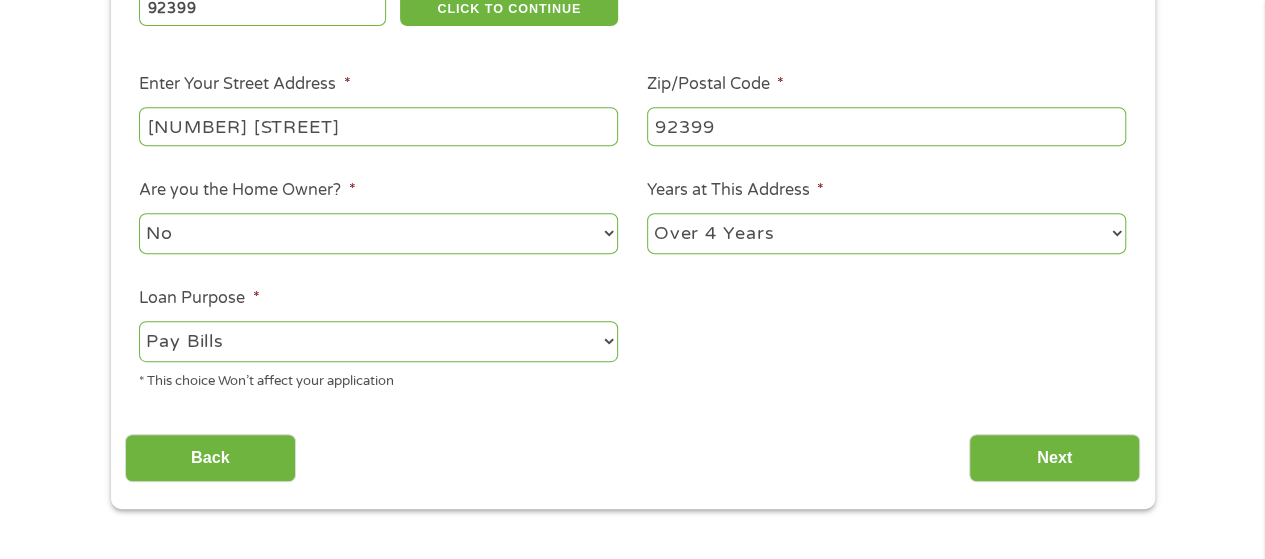 scroll, scrollTop: 333, scrollLeft: 0, axis: vertical 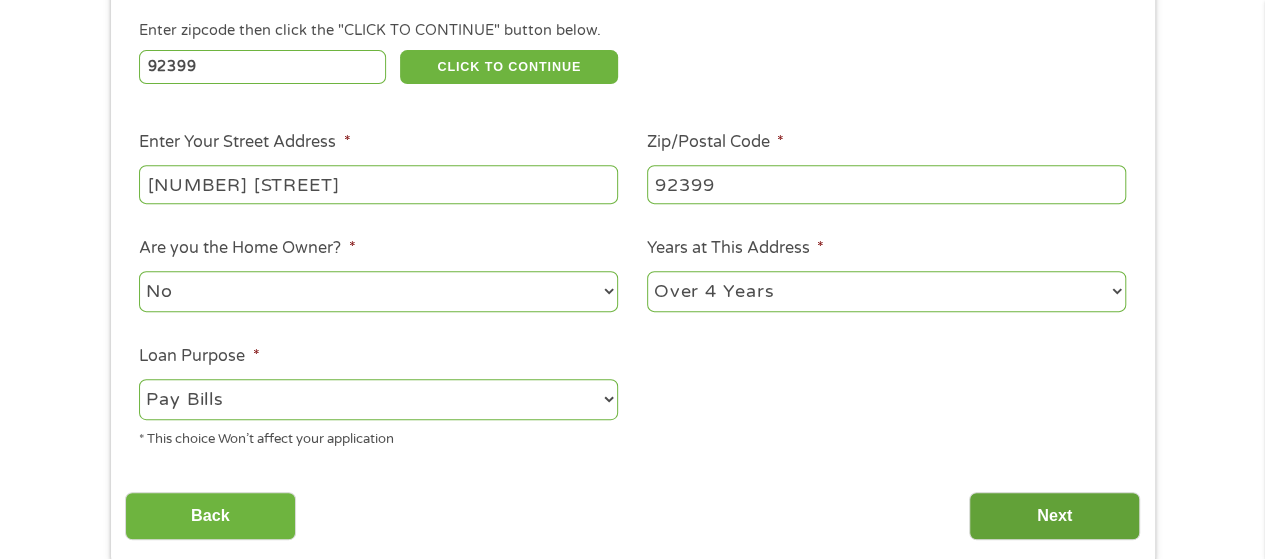 click on "Next" at bounding box center (1054, 516) 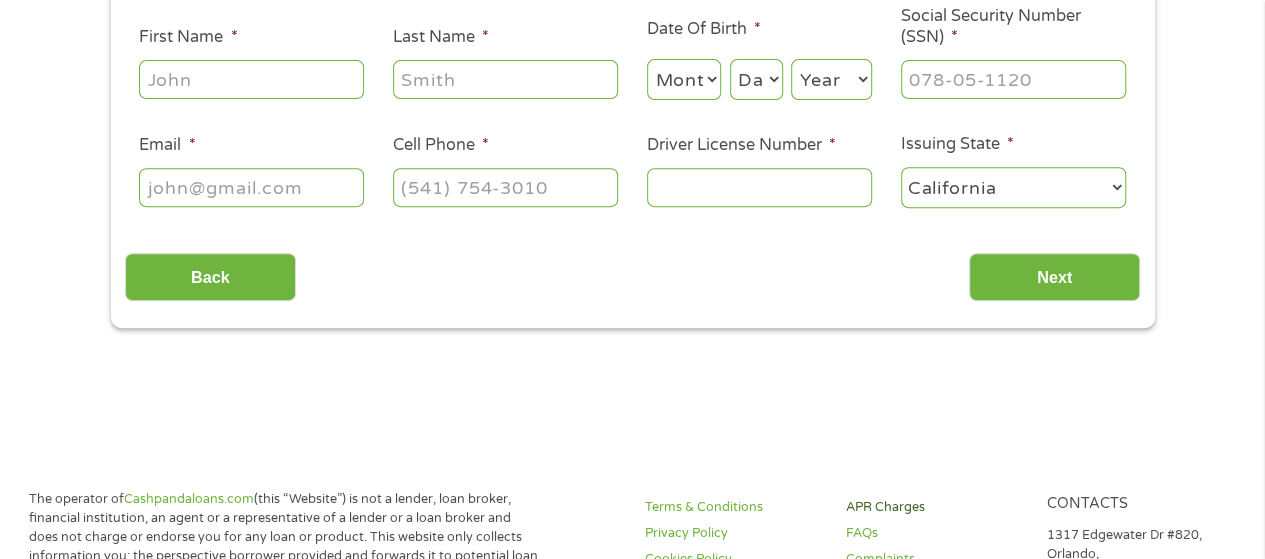 scroll, scrollTop: 8, scrollLeft: 8, axis: both 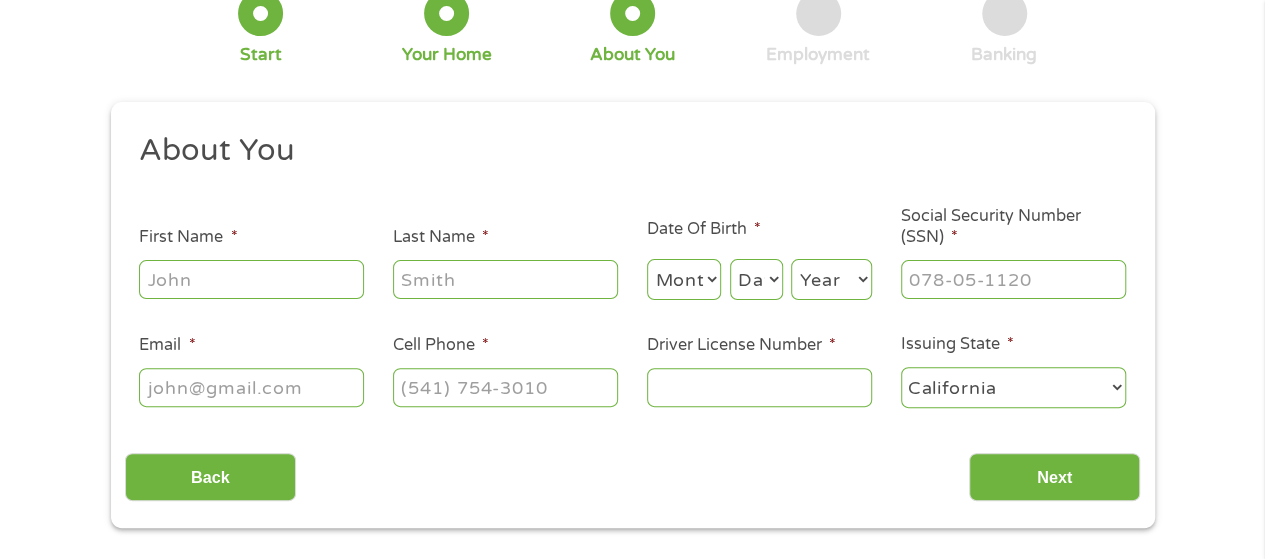 click on "First Name *" at bounding box center [251, 279] 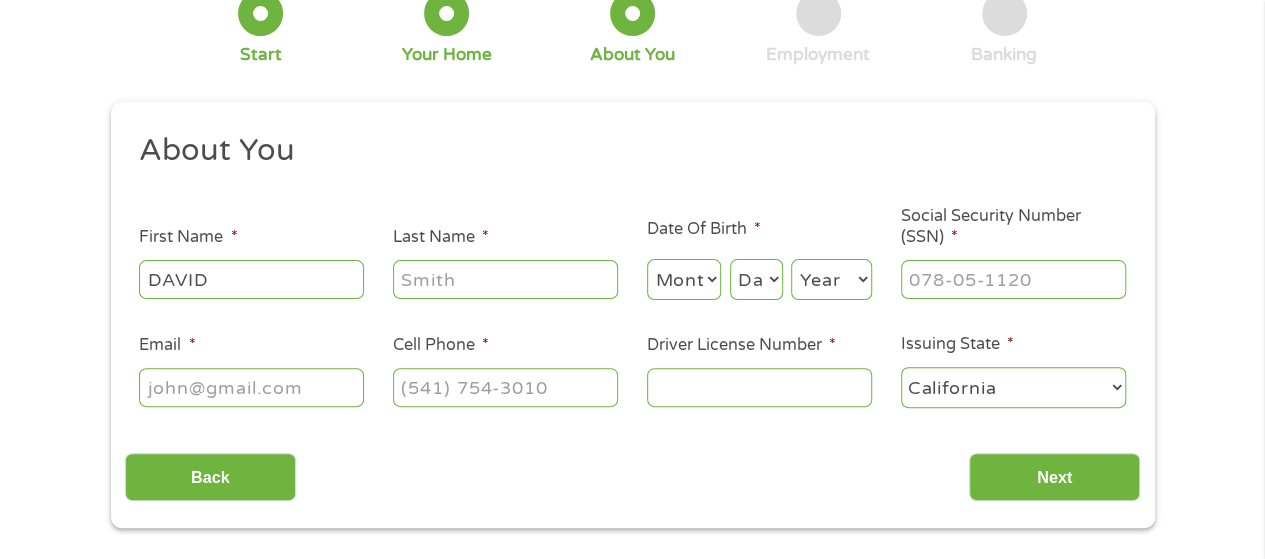 type on "[LAST]" 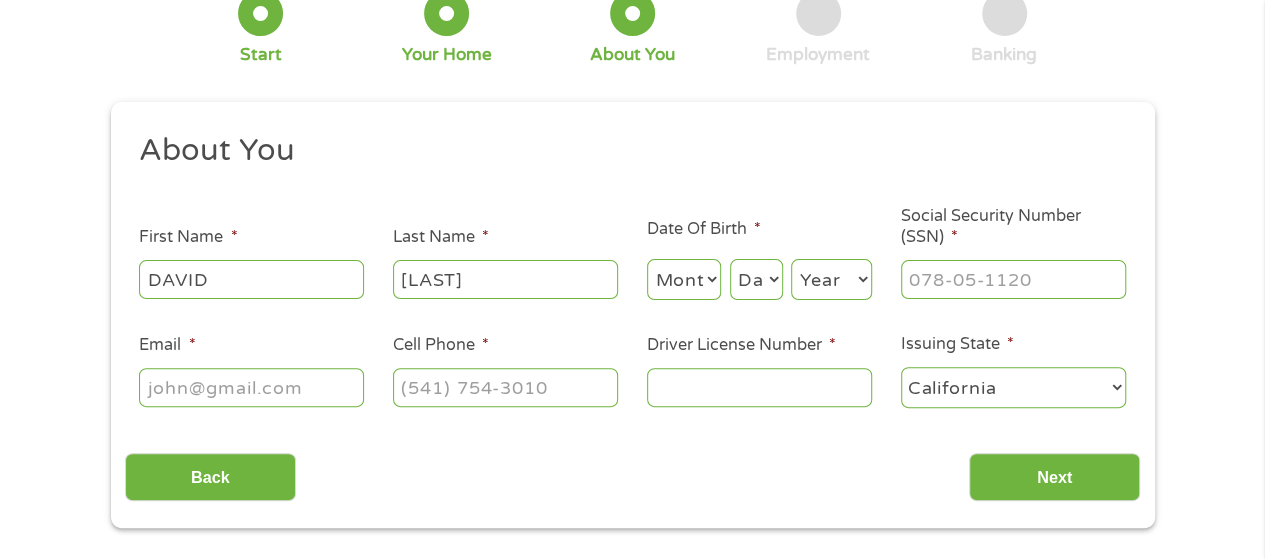 type on "[EMAIL]" 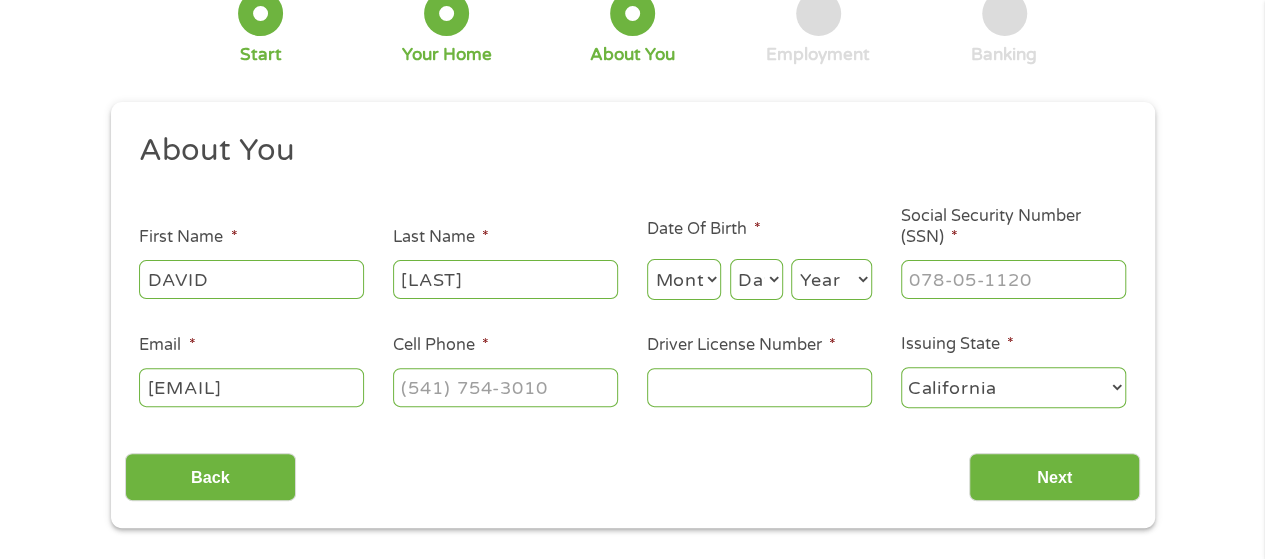 type on "[PHONE]" 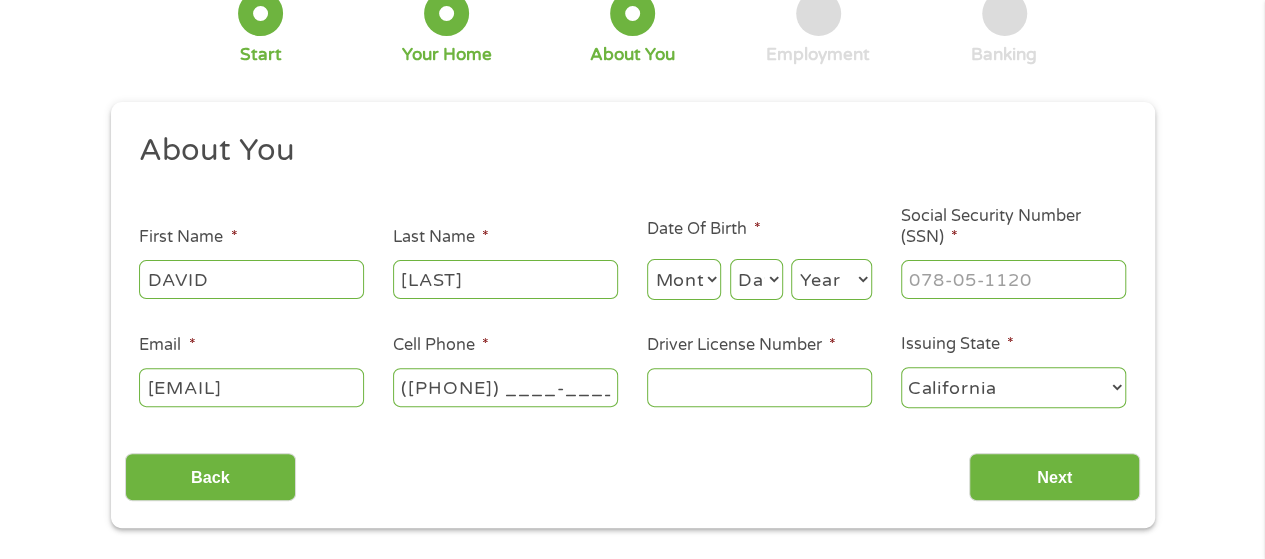 click on "Month 1 2 3 4 5 6 7 8 9 10 11 12" at bounding box center [684, 279] 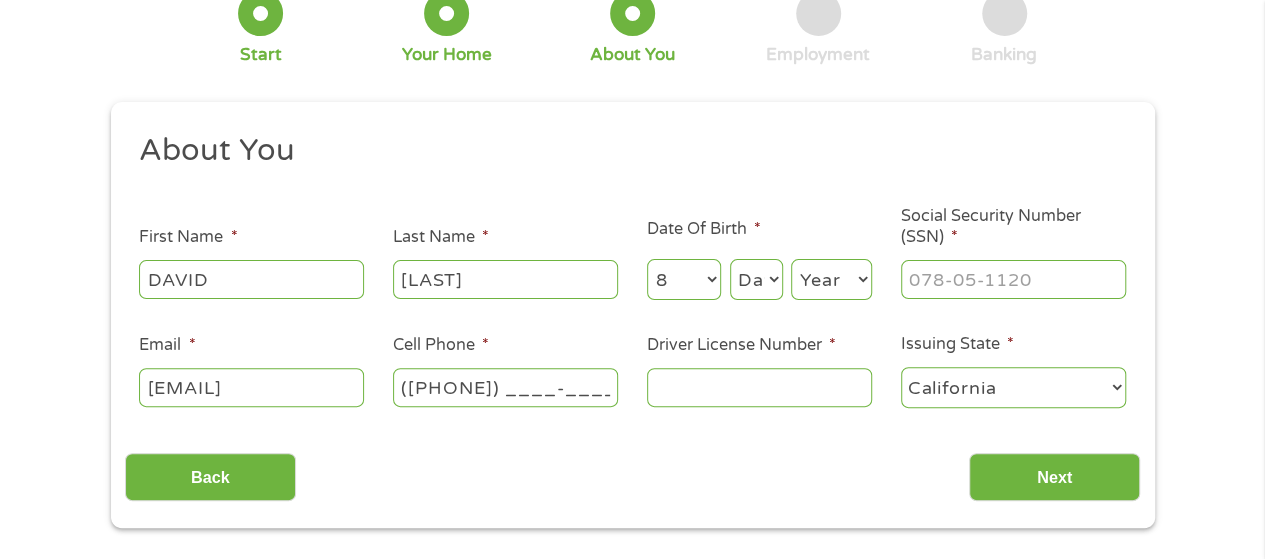 click on "Month 1 2 3 4 5 6 7 8 9 10 11 12" at bounding box center (684, 279) 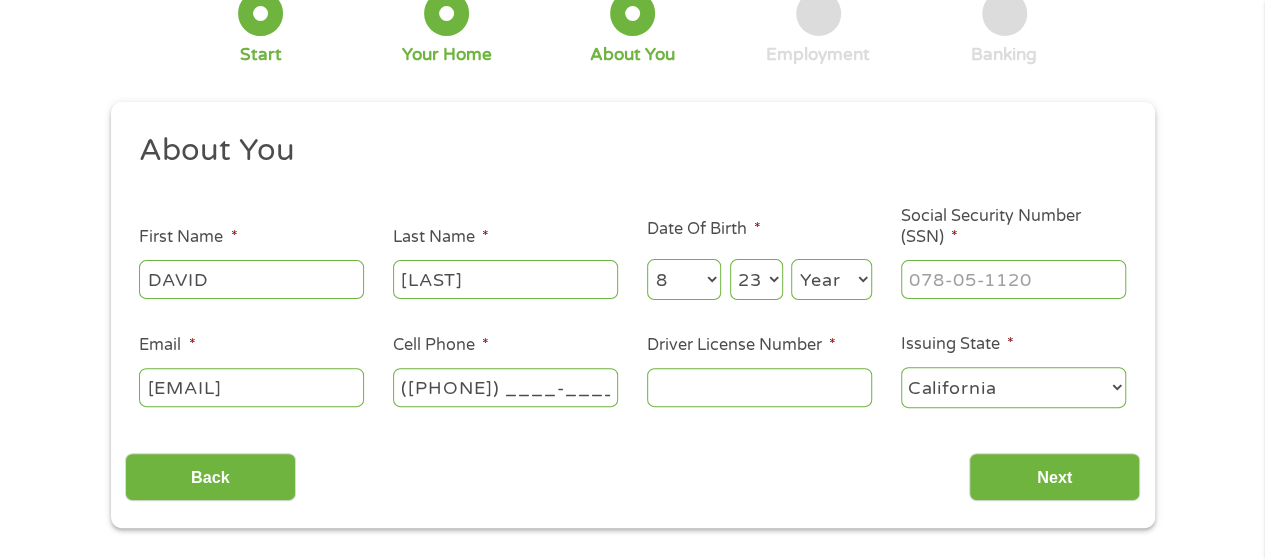 click on "Day 1 2 3 4 5 6 7 8 9 10 11 12 13 14 15 16 17 18 19 20 21 22 23 24 25 26 27 28 29 30 31" at bounding box center [756, 279] 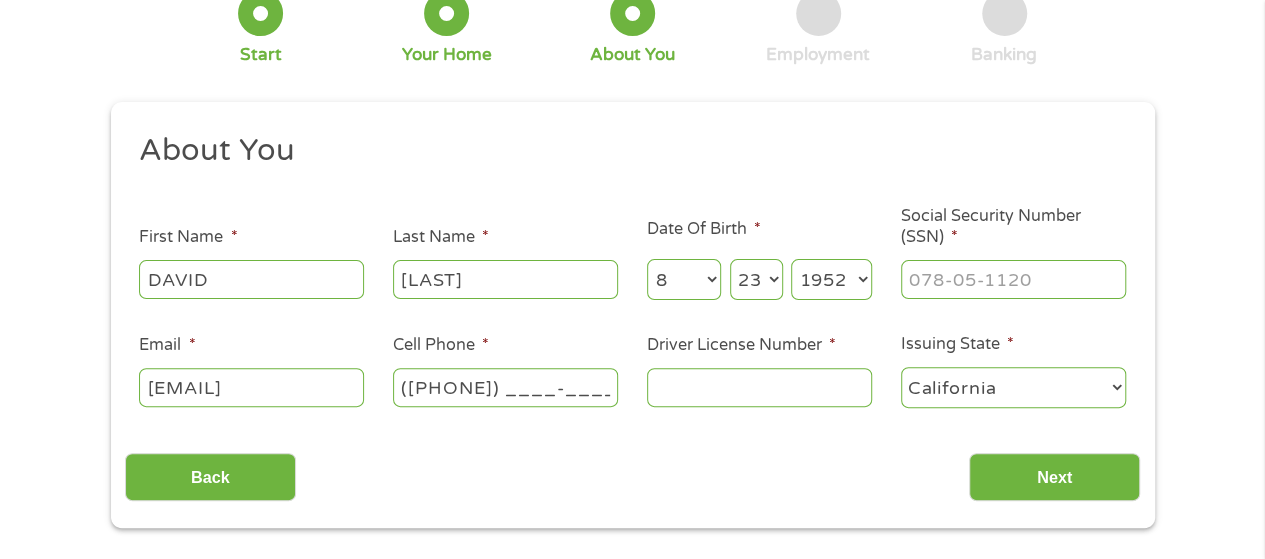 click on "Year 2007 2006 2005 2004 2003 2002 2001 2000 1999 1998 1997 1996 1995 1994 1993 1992 1991 1990 1989 1988 1987 1986 1985 1984 1983 1982 1981 1980 1979 1978 1977 1976 1975 1974 1973 1972 1971 1970 1969 1968 1967 1966 1965 1964 1963 1962 1961 1960 1959 1958 1957 1956 1955 1954 1953 1952 1951 1950 1949 1948 1947 1946 1945 1944 1943 1942 1941 1940 1939 1938 1937 1936 1935 1934 1933 1932 1931 1930 1929 1928 1927 1926 1925 1924 1923 1922 1921 1920" at bounding box center [831, 279] 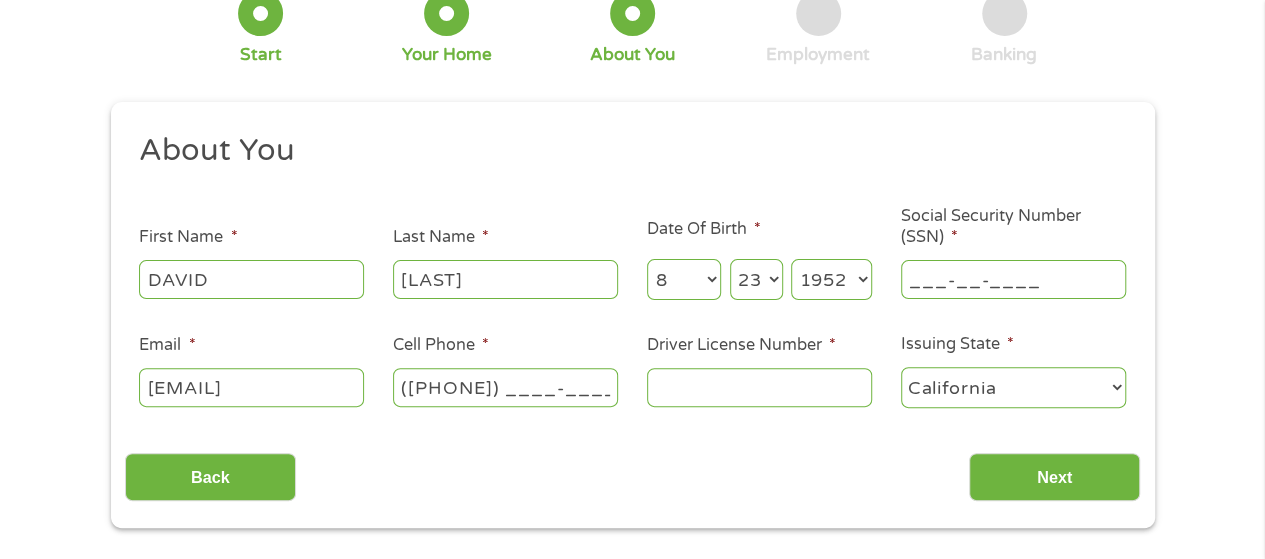 click on "___-__-____" at bounding box center [1013, 279] 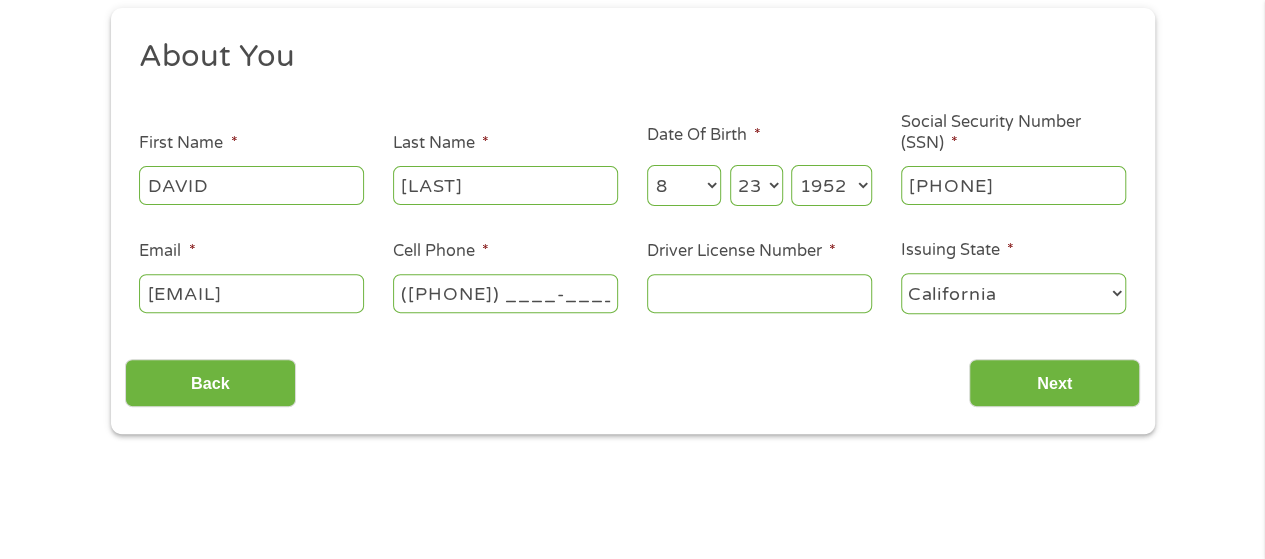 scroll, scrollTop: 266, scrollLeft: 0, axis: vertical 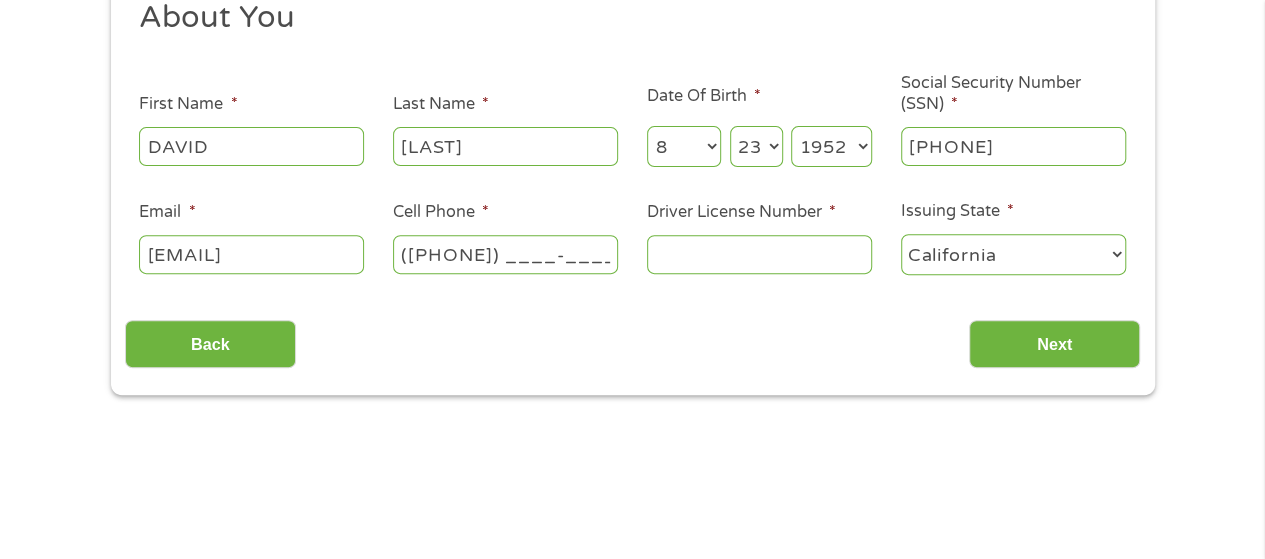 click on "[EMAIL]" at bounding box center (251, 254) 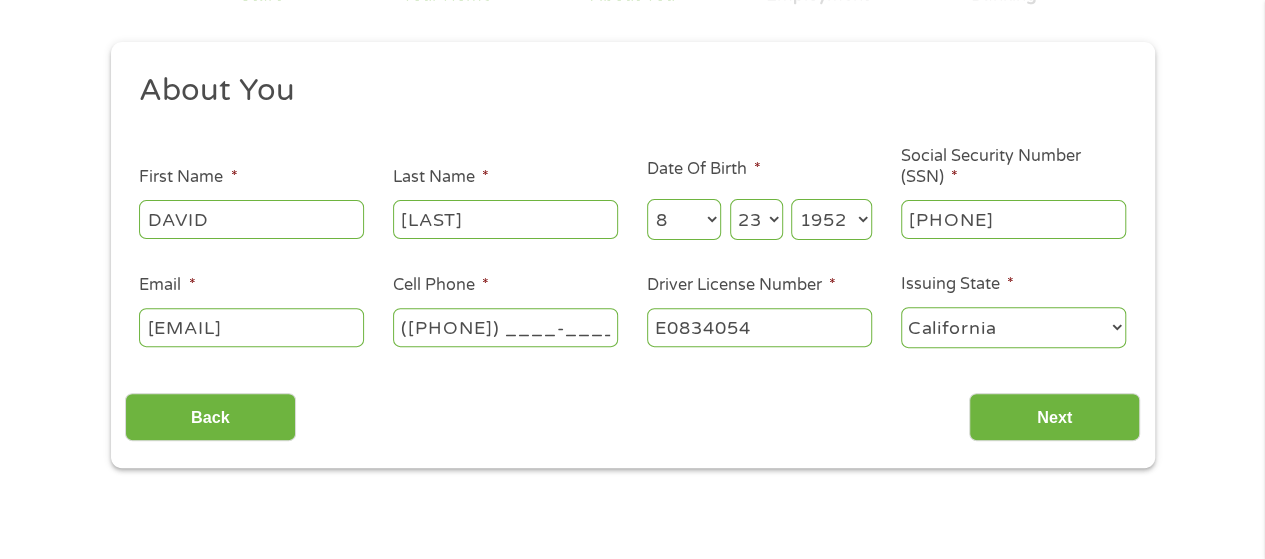 scroll, scrollTop: 200, scrollLeft: 0, axis: vertical 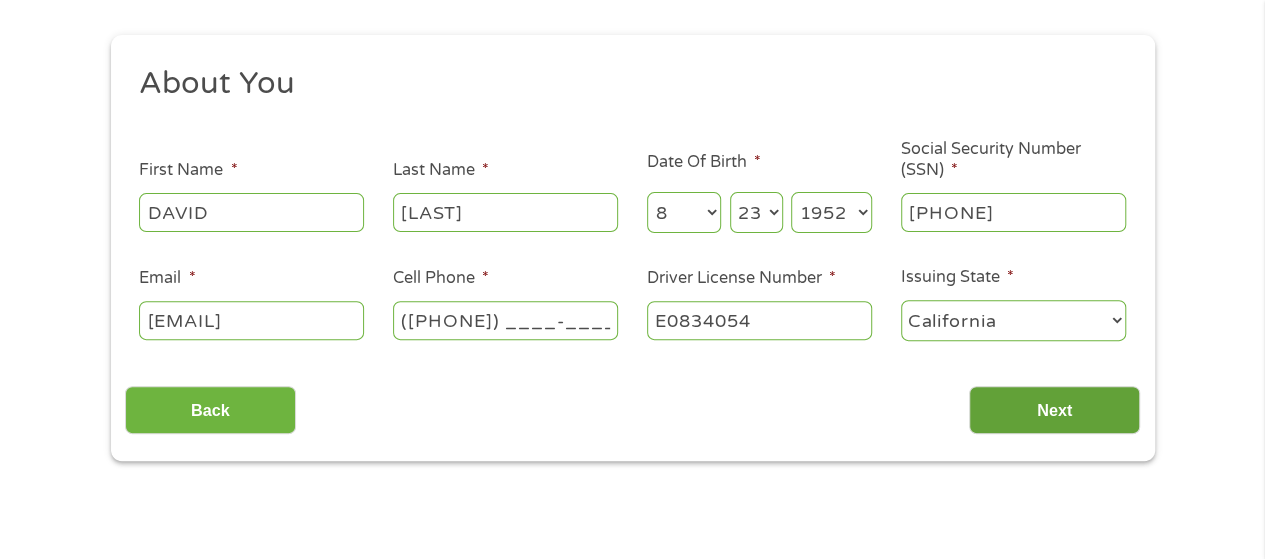 type on "E0834054" 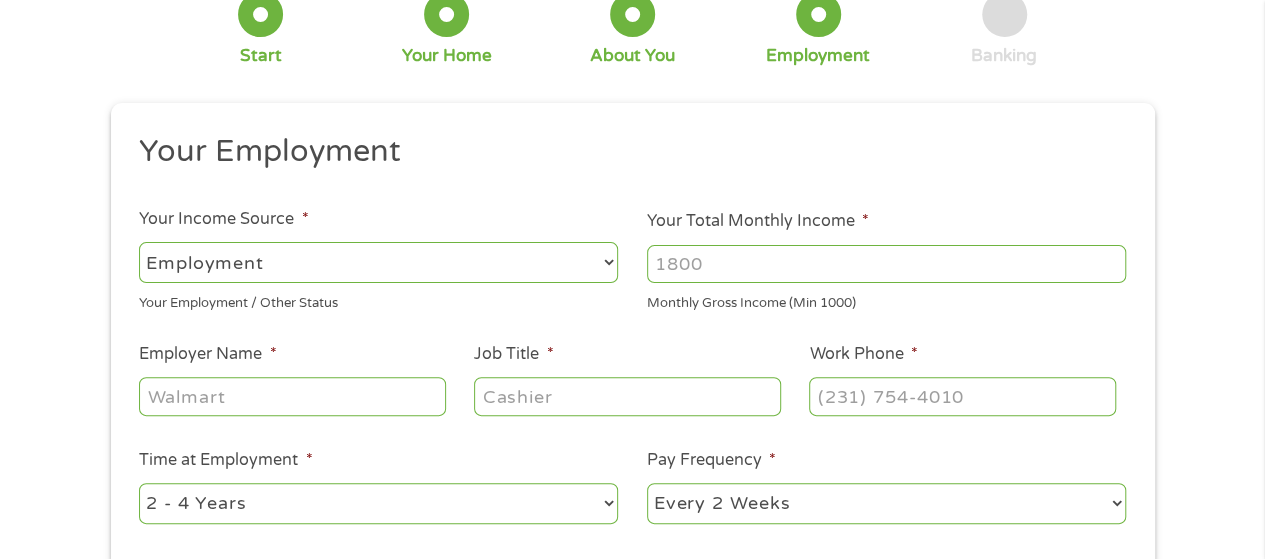 scroll, scrollTop: 133, scrollLeft: 0, axis: vertical 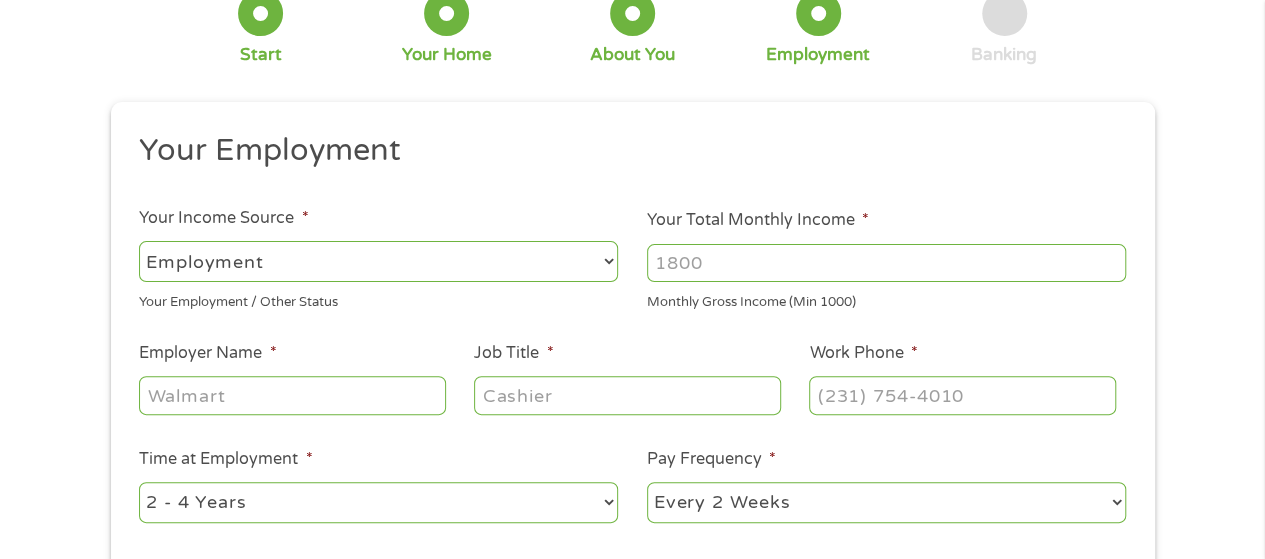 click on "--- Choose one --- Employment Self Employed Benefits" at bounding box center (378, 261) 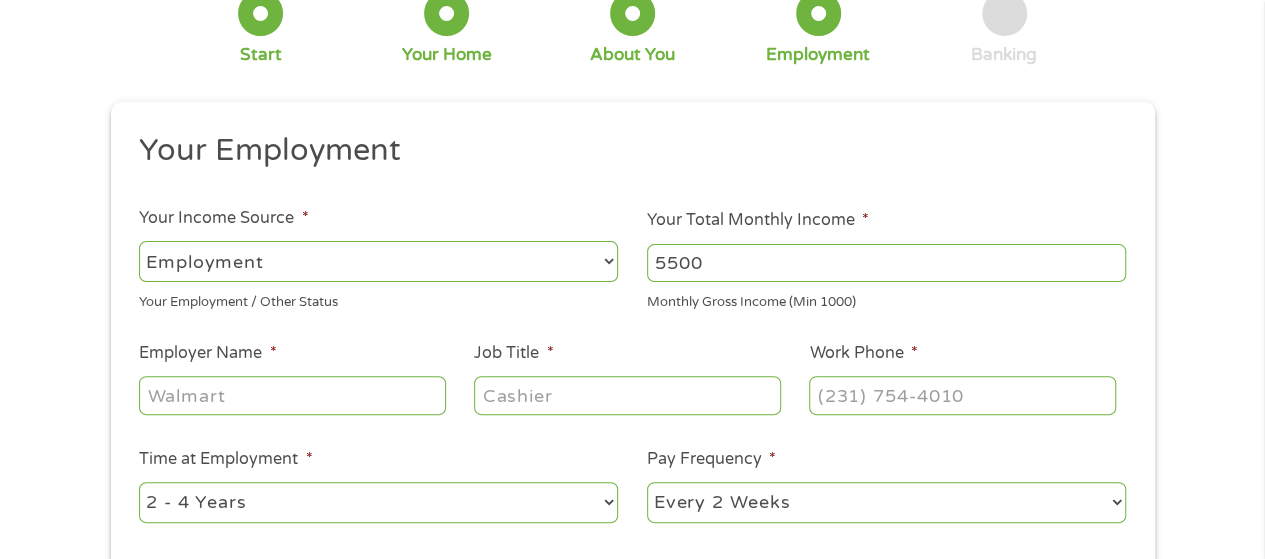 type on "5500" 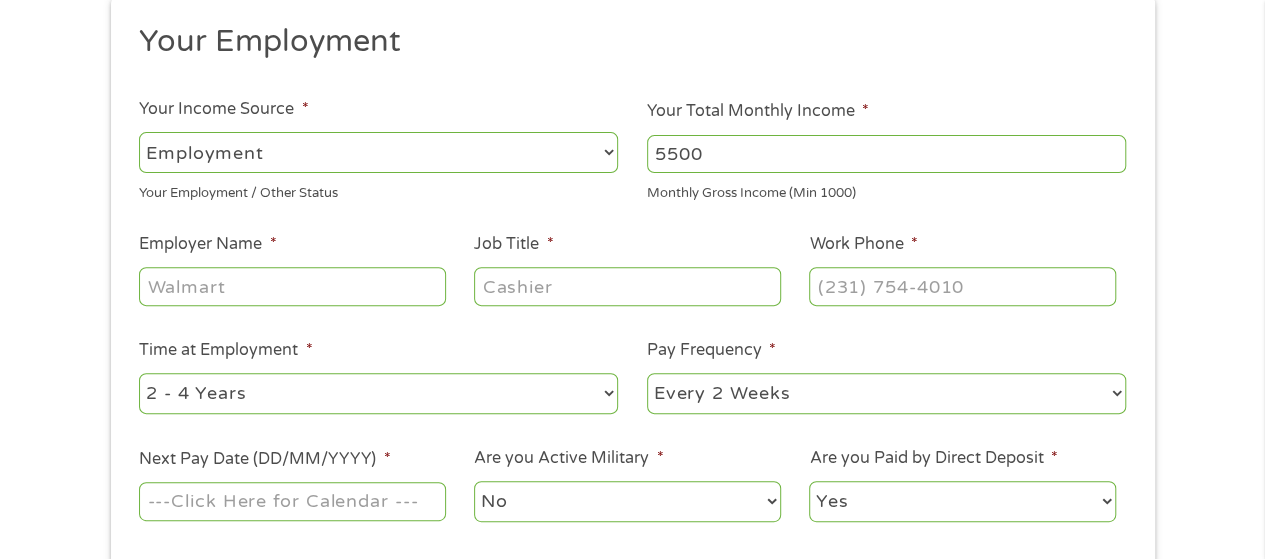 scroll, scrollTop: 266, scrollLeft: 0, axis: vertical 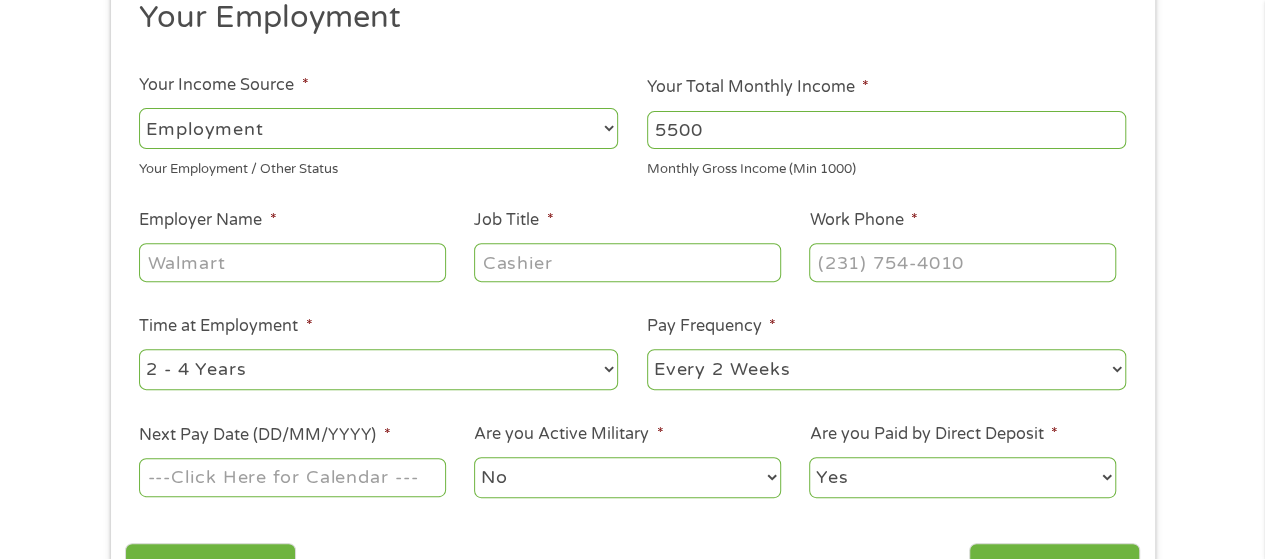 click on "Employer Name *" at bounding box center [292, 262] 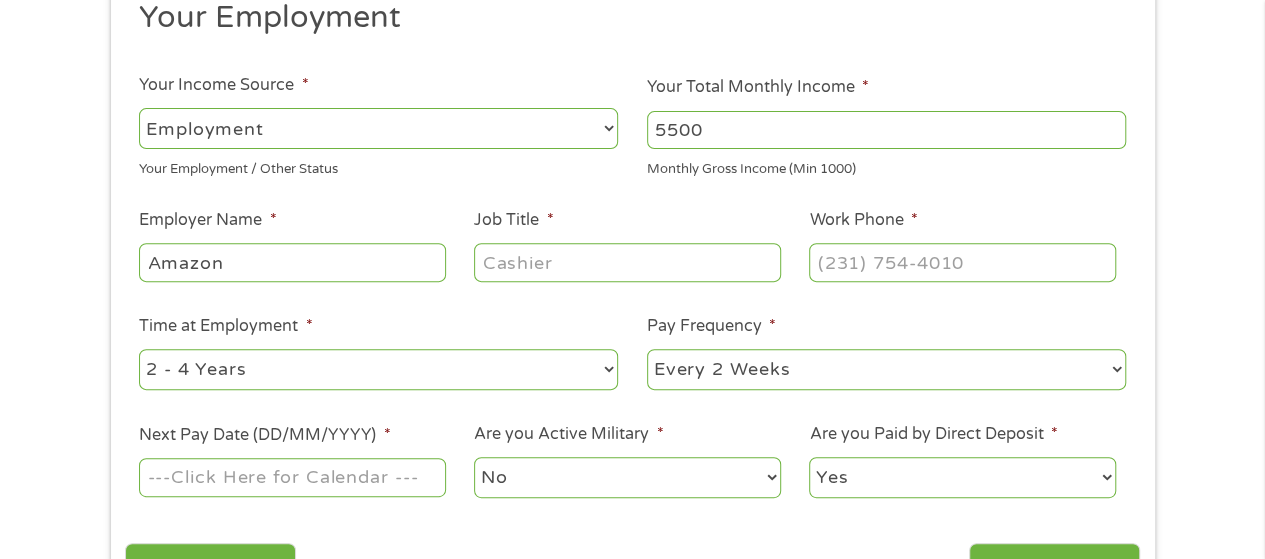 type on "Amazon" 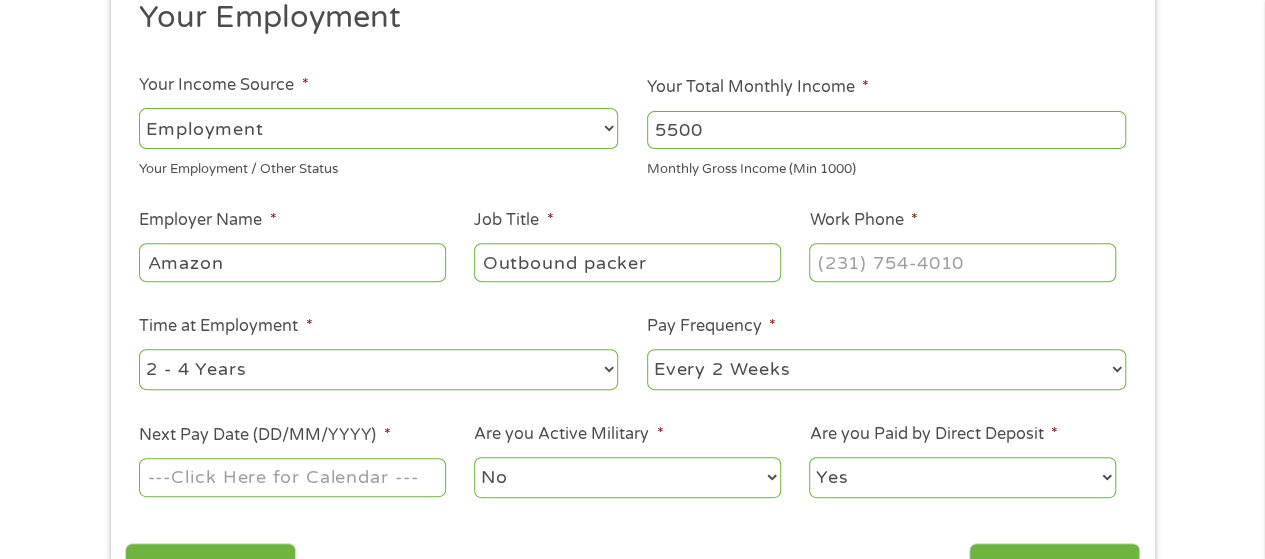 type on "Outbound packer" 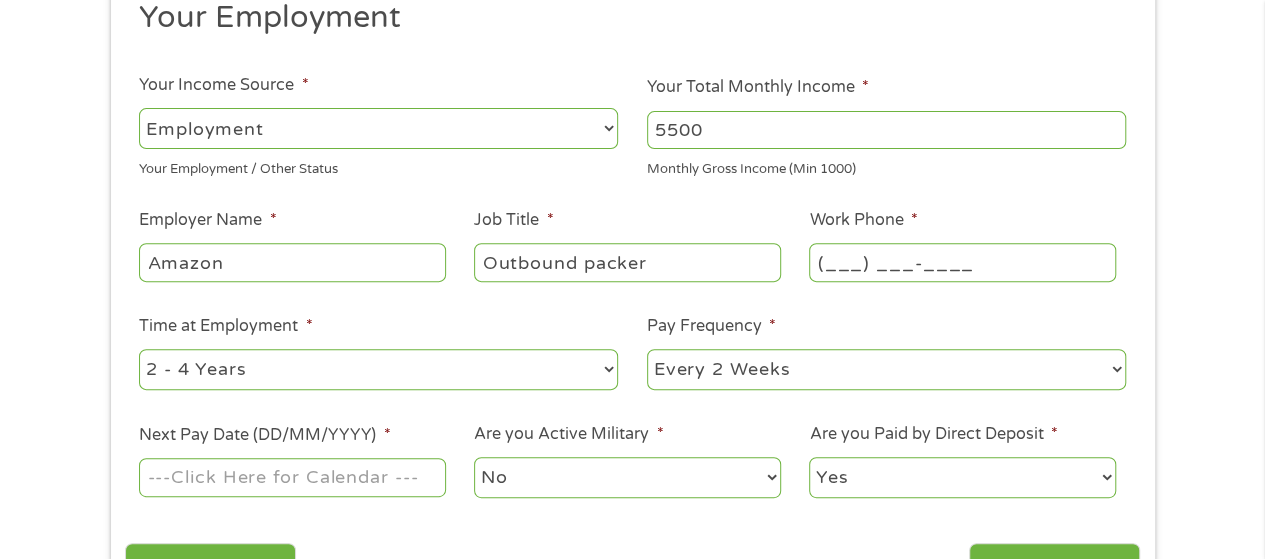 click on "(___) ___-____" at bounding box center (962, 262) 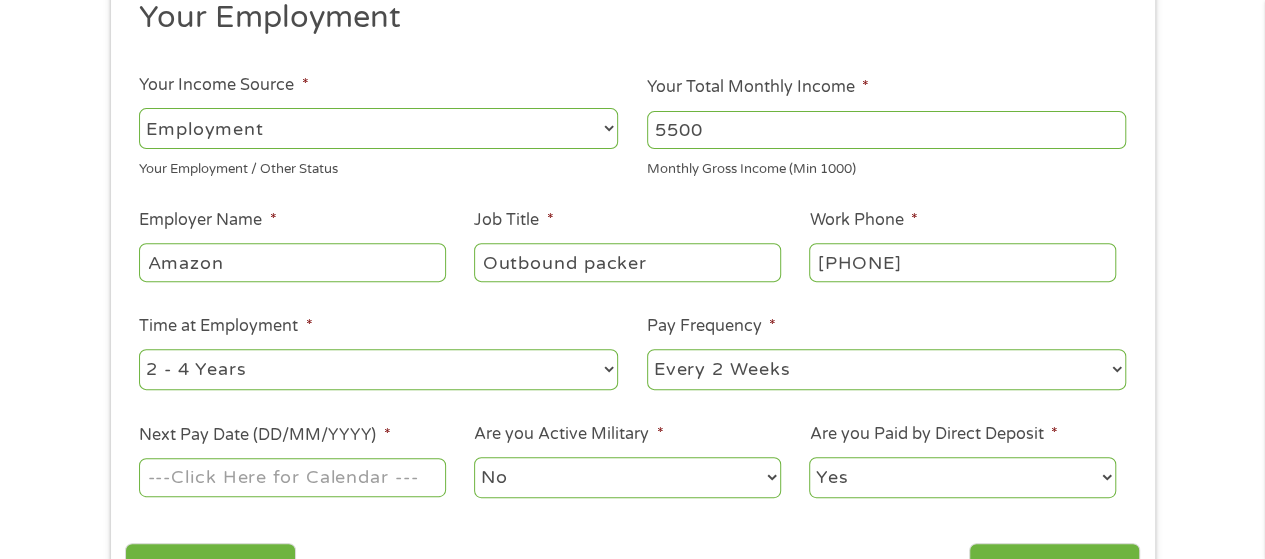 click on "Your Employment Your Income Source * --- Choose one --- Employment Self Employed Benefits Your Employment / Other Status Your Total Monthly Income * 5500 Monthly Gross Income (Min 1000) This field is hidden when viewing the form Other Income * 0 Pension, Spouse & any Other Income Employer Name * Amazon Job Title * Outbound packer Work Phone * [PHONE] Time at Employment * --- Choose one --- 1 Year or less 1 - 2 Years 2 - 4 Years Over 4 Years Pay Frequency * --- Choose one --- Every 2 Weeks Every Week Monthly Semi-Monthly Next Pay Date (DD/MM/YYYY) * Are you Active Military * No Yes Are you Paid by Direct Deposit * Yes No" at bounding box center [632, 257] 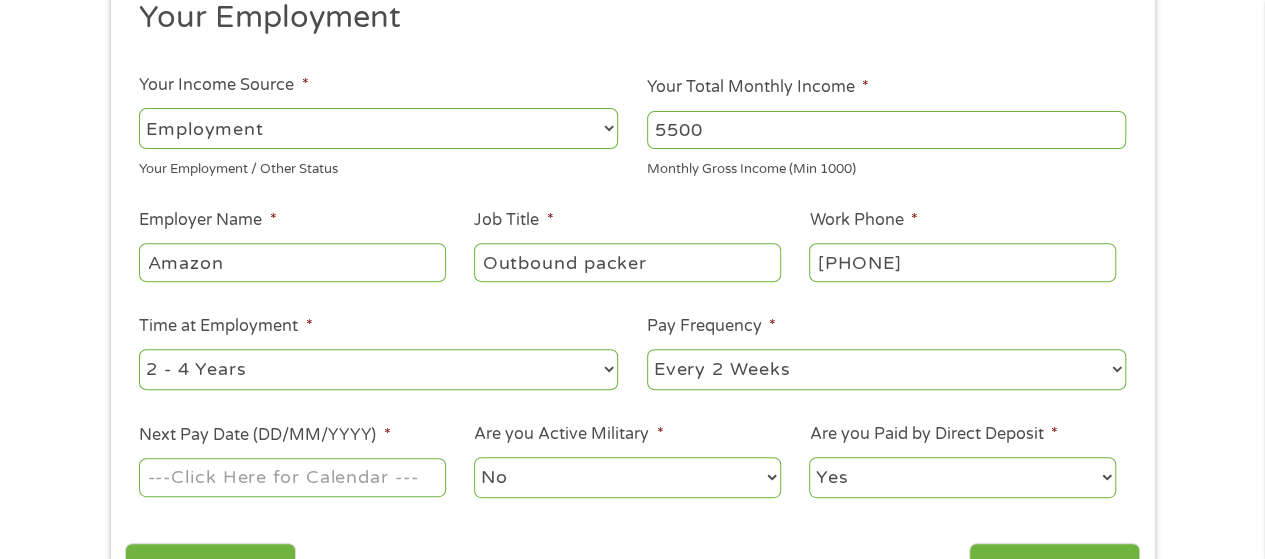 click on "--- Choose one --- 1 Year or less 1 - 2 Years 2 - 4 Years Over 4 Years" at bounding box center [378, 369] 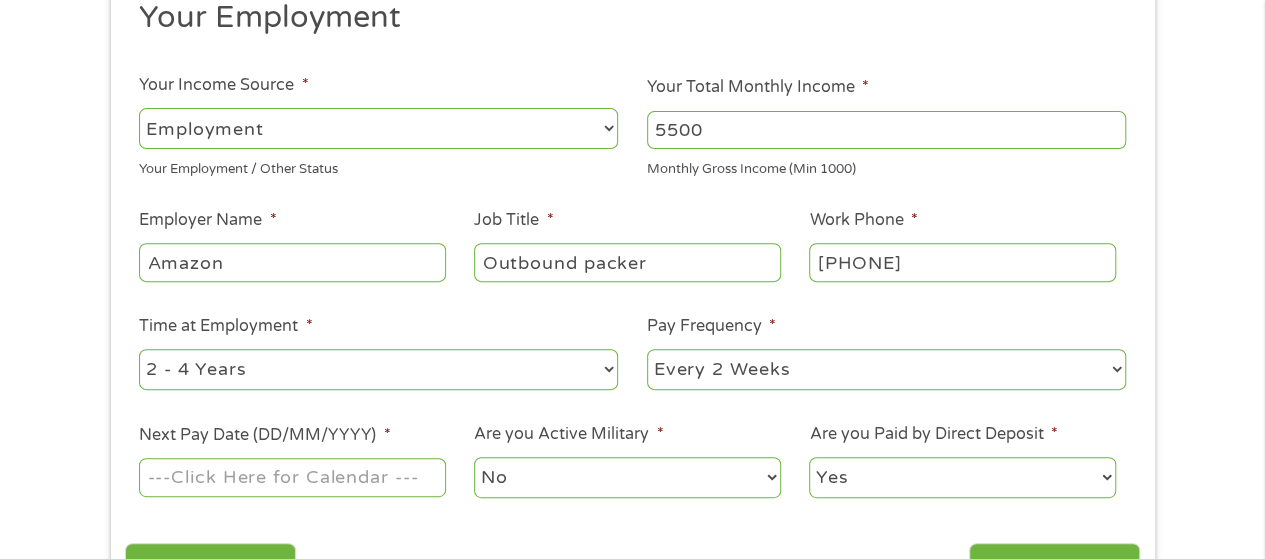 select on "60months" 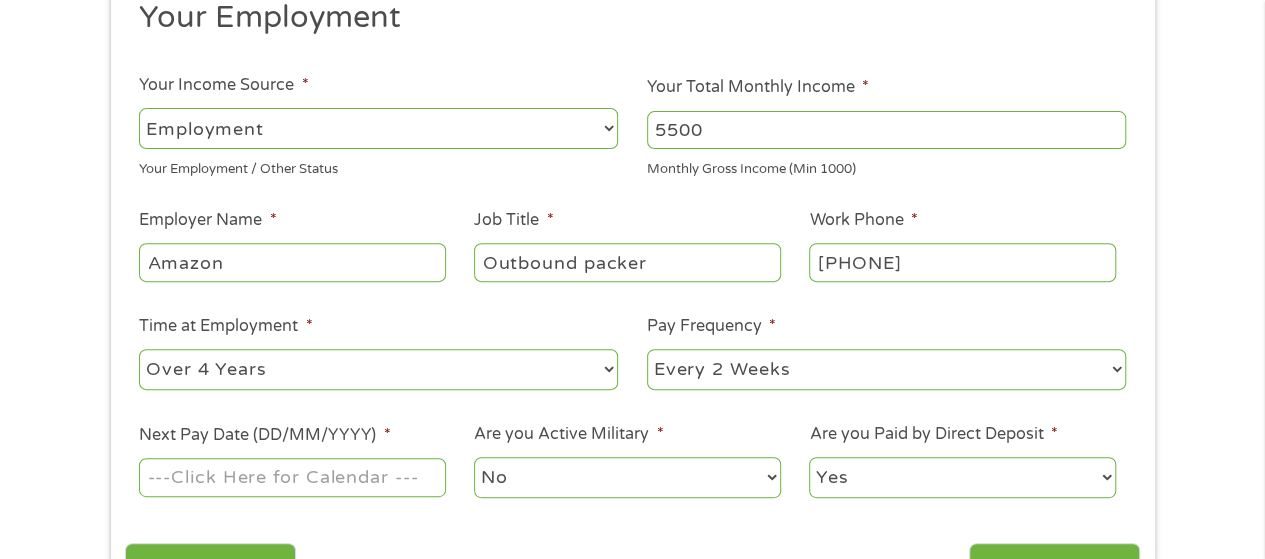 click on "--- Choose one --- 1 Year or less 1 - 2 Years 2 - 4 Years Over 4 Years" at bounding box center (378, 369) 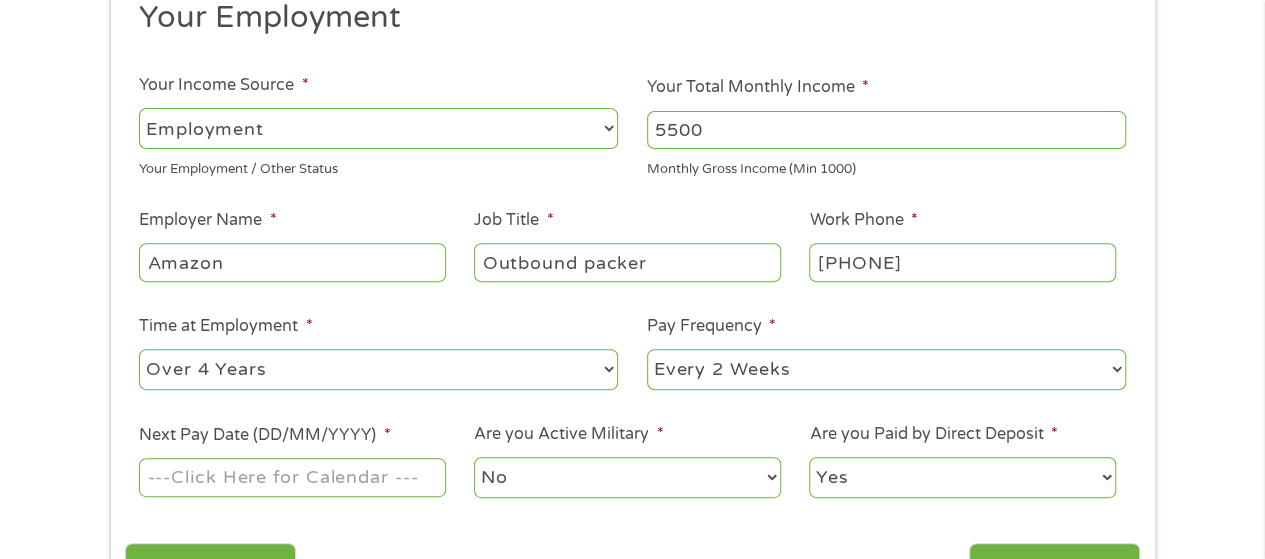 click on "--- Choose one --- Every 2 Weeks Every Week Monthly Semi-Monthly" at bounding box center (886, 369) 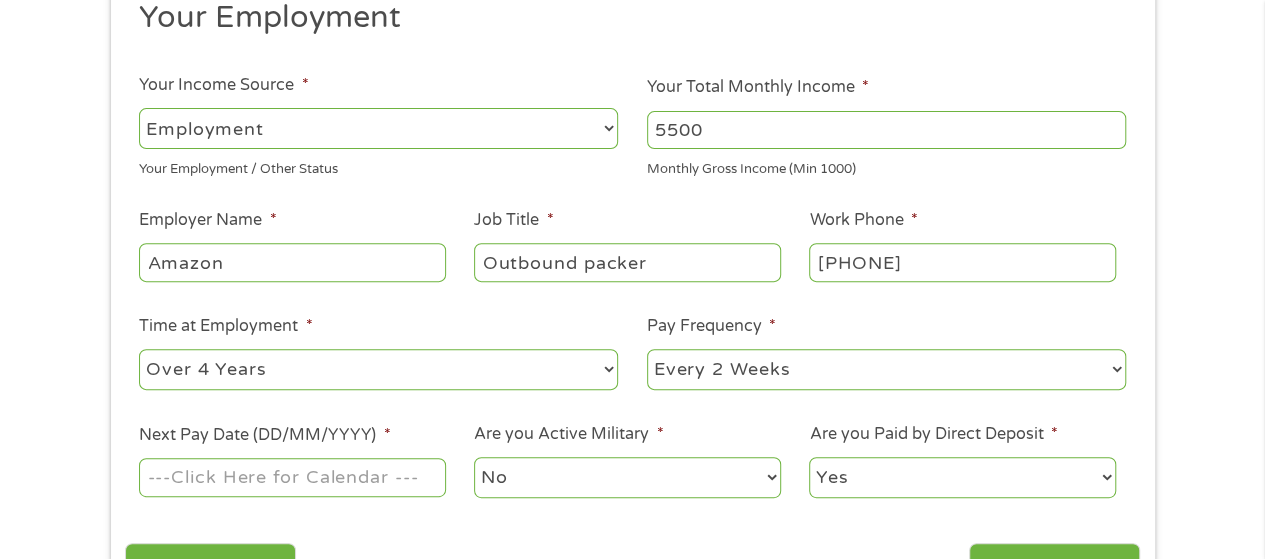 select on "weekly" 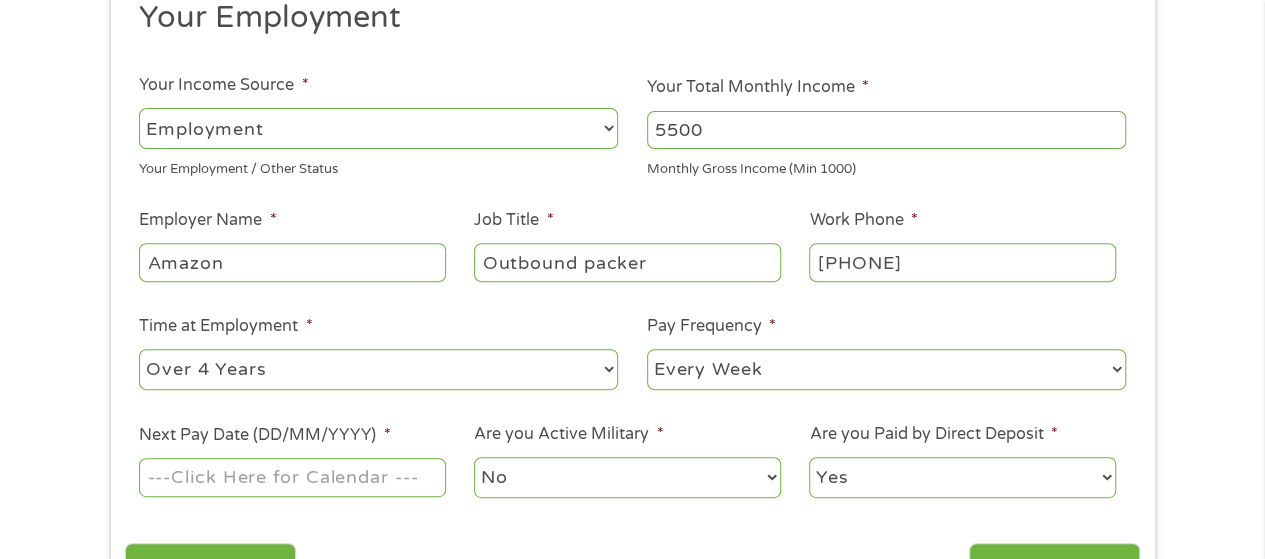 click on "--- Choose one --- Every 2 Weeks Every Week Monthly Semi-Monthly" at bounding box center [886, 369] 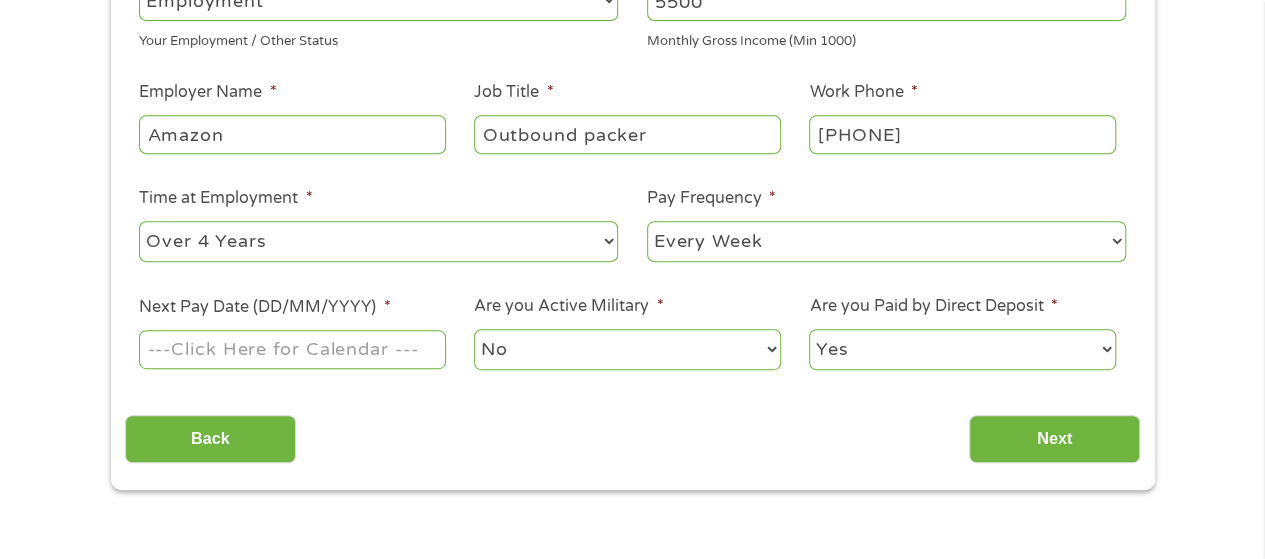 scroll, scrollTop: 400, scrollLeft: 0, axis: vertical 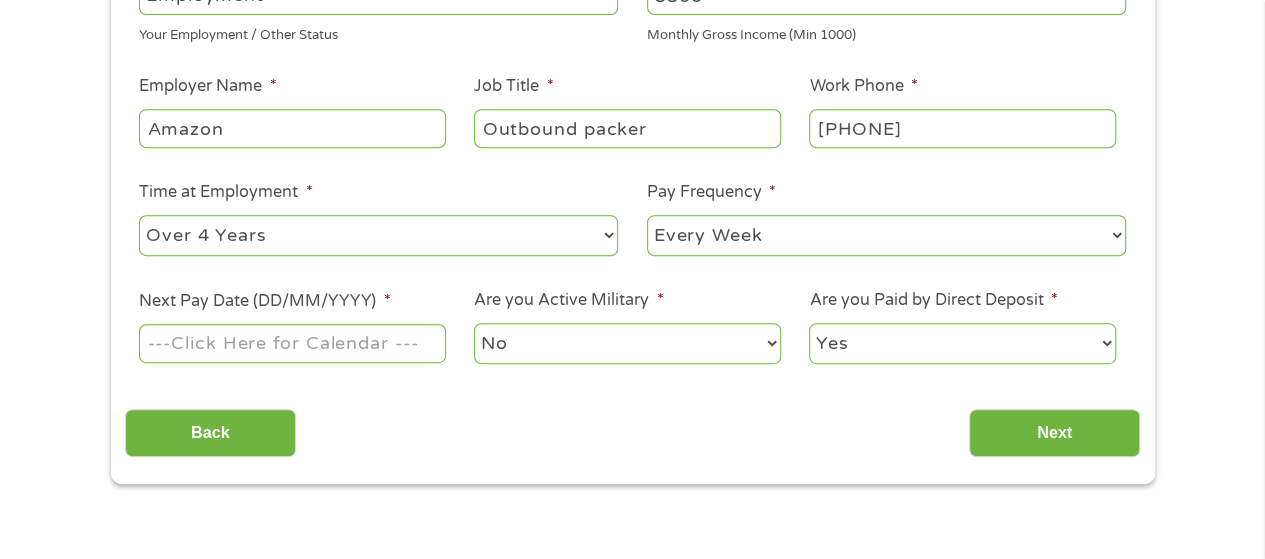 click on "Next Pay Date (DD/MM/YYYY) *" at bounding box center (292, 343) 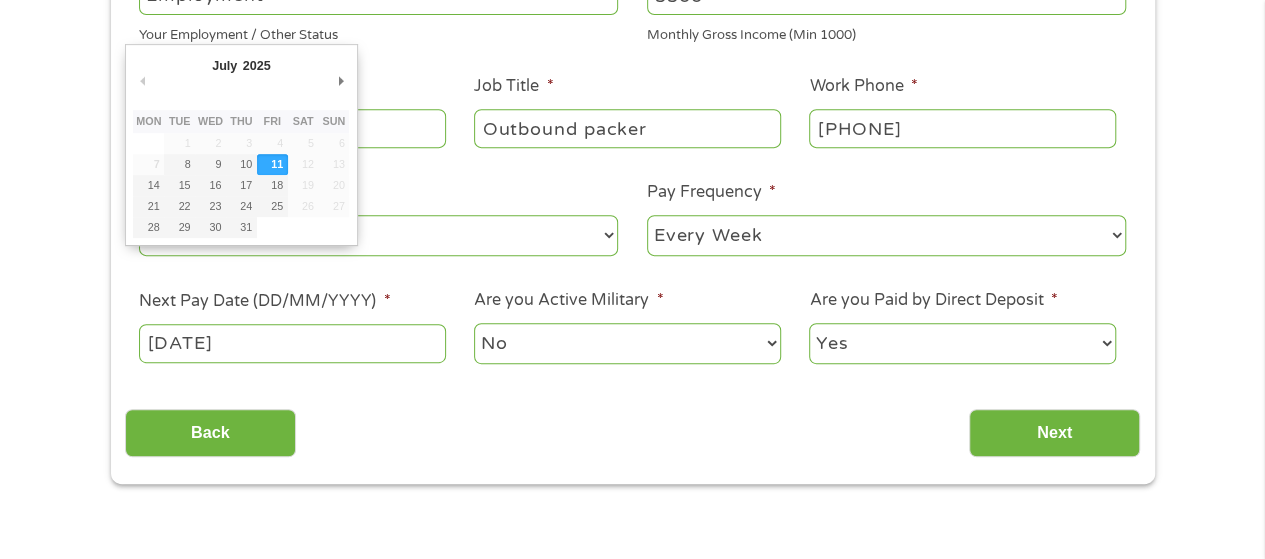 click on "[DATE]" at bounding box center [292, 343] 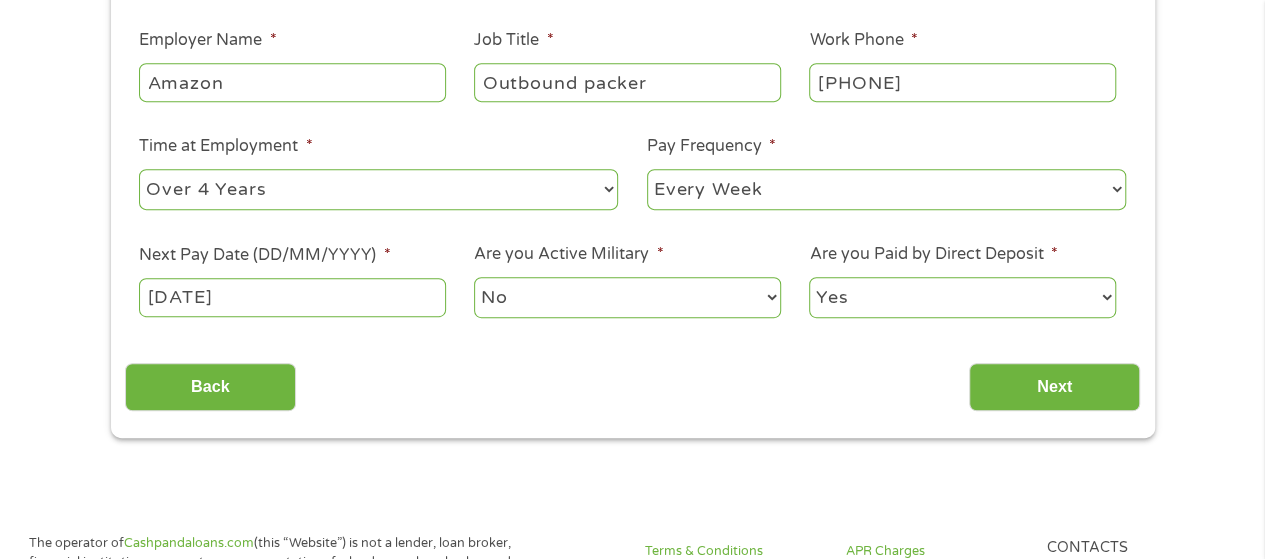 scroll, scrollTop: 466, scrollLeft: 0, axis: vertical 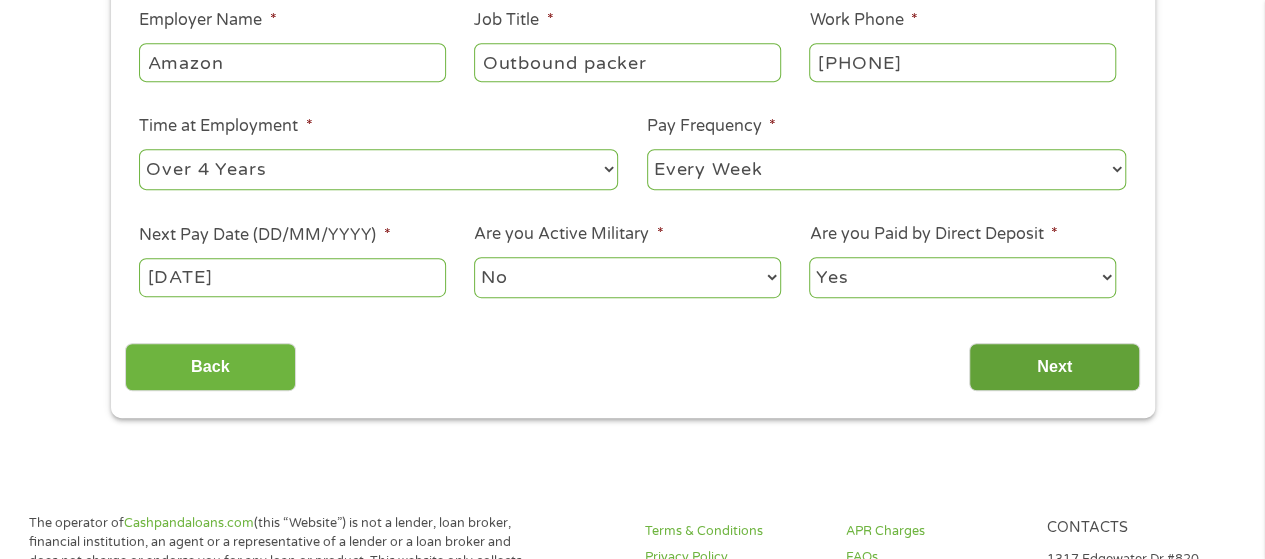click on "Next" at bounding box center [1054, 367] 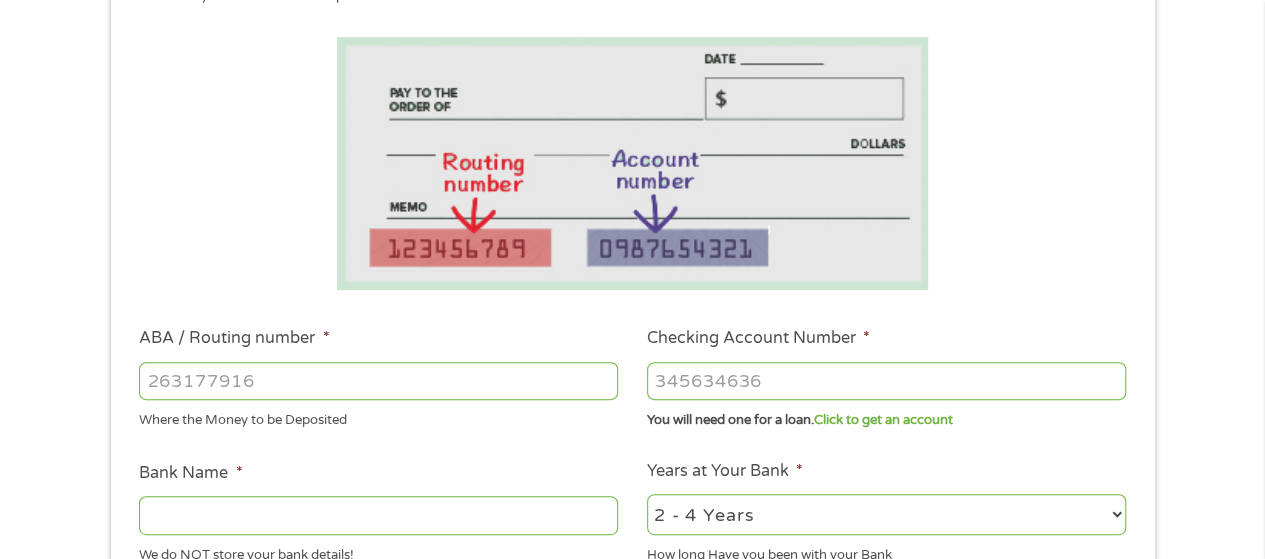 scroll, scrollTop: 333, scrollLeft: 0, axis: vertical 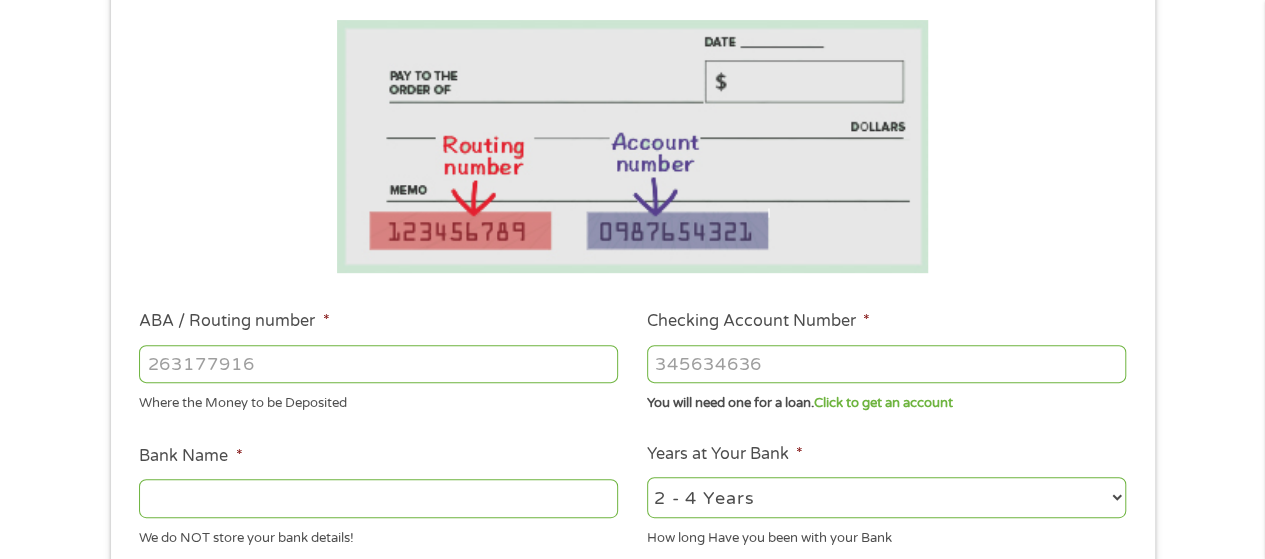 click on "ABA / Routing number *" at bounding box center (378, 364) 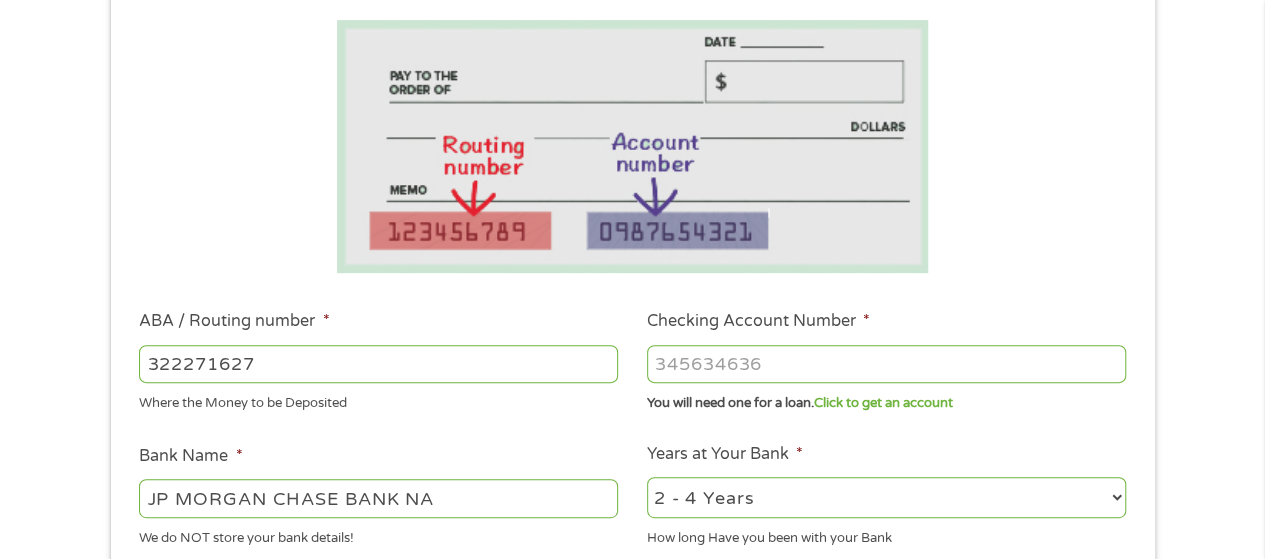 type on "322271627" 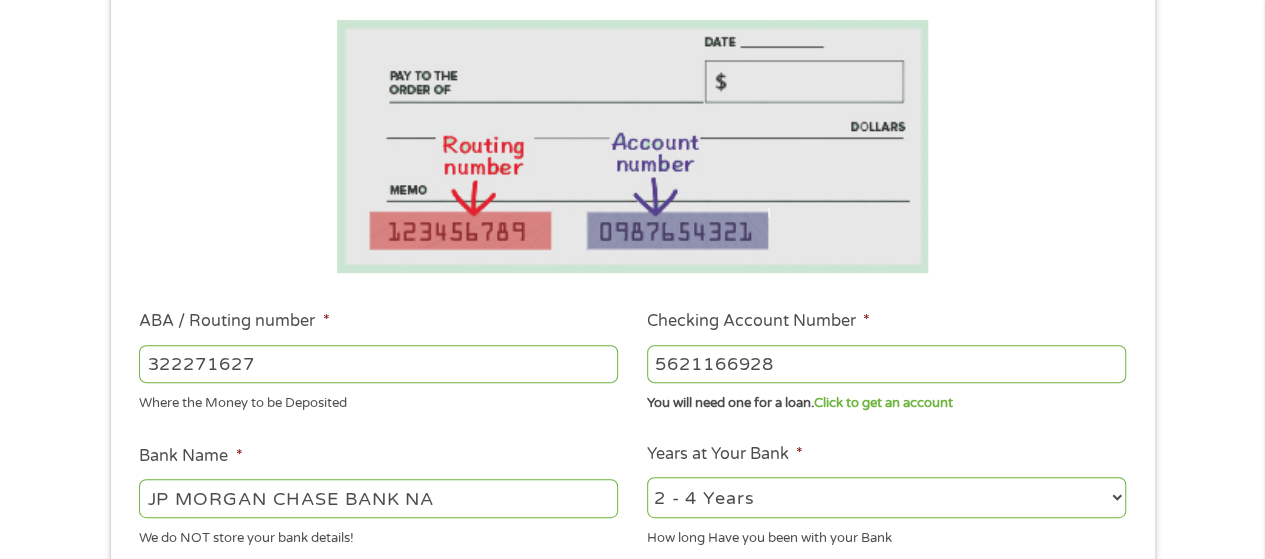 type on "5621166928" 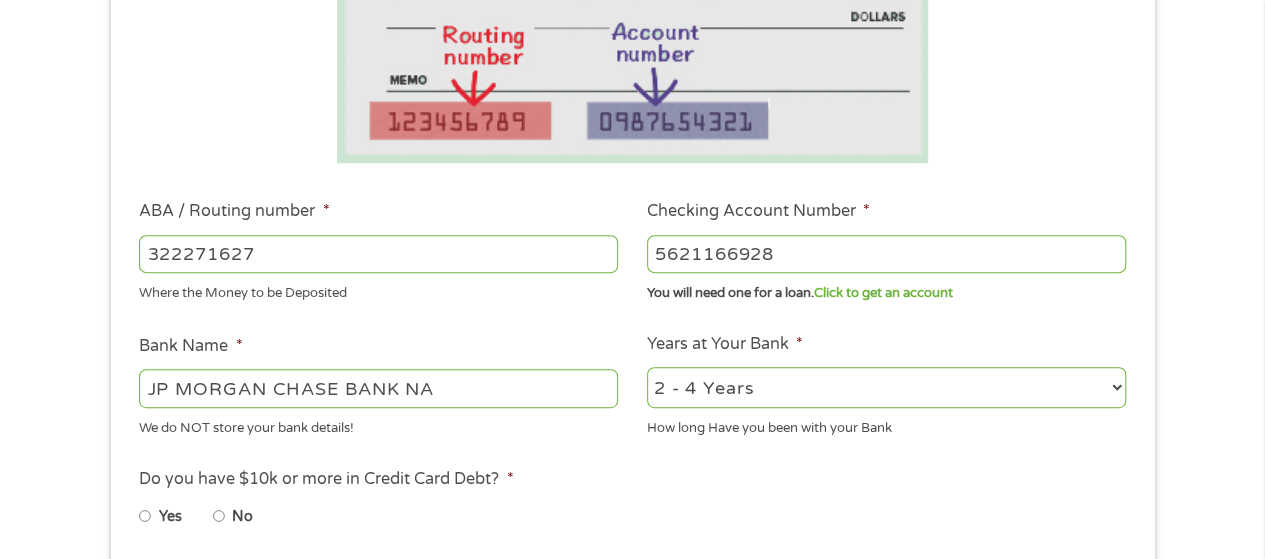 scroll, scrollTop: 466, scrollLeft: 0, axis: vertical 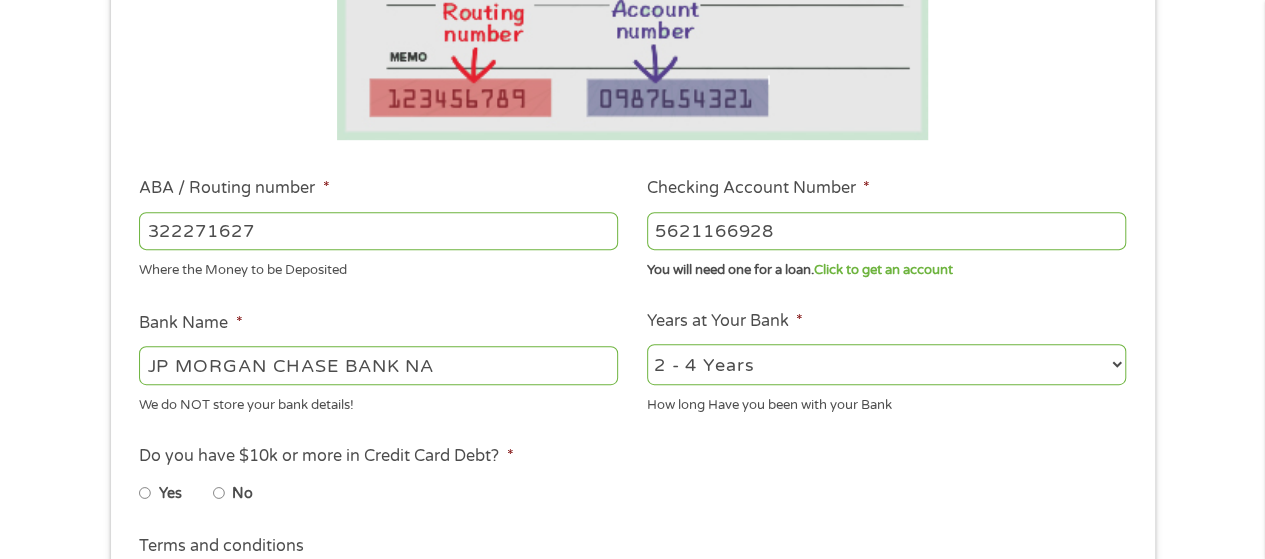 click on "2 - 4 Years 6 - 12 Months 1 - 2 Years Over 4 Years" at bounding box center (886, 364) 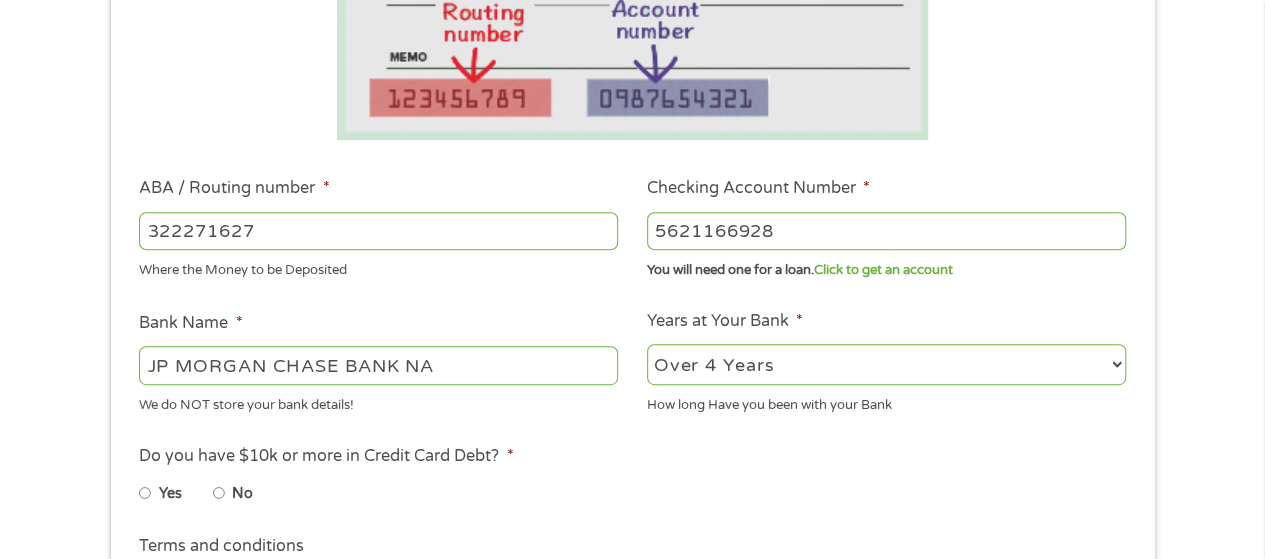 click on "2 - 4 Years 6 - 12 Months 1 - 2 Years Over 4 Years" at bounding box center [886, 364] 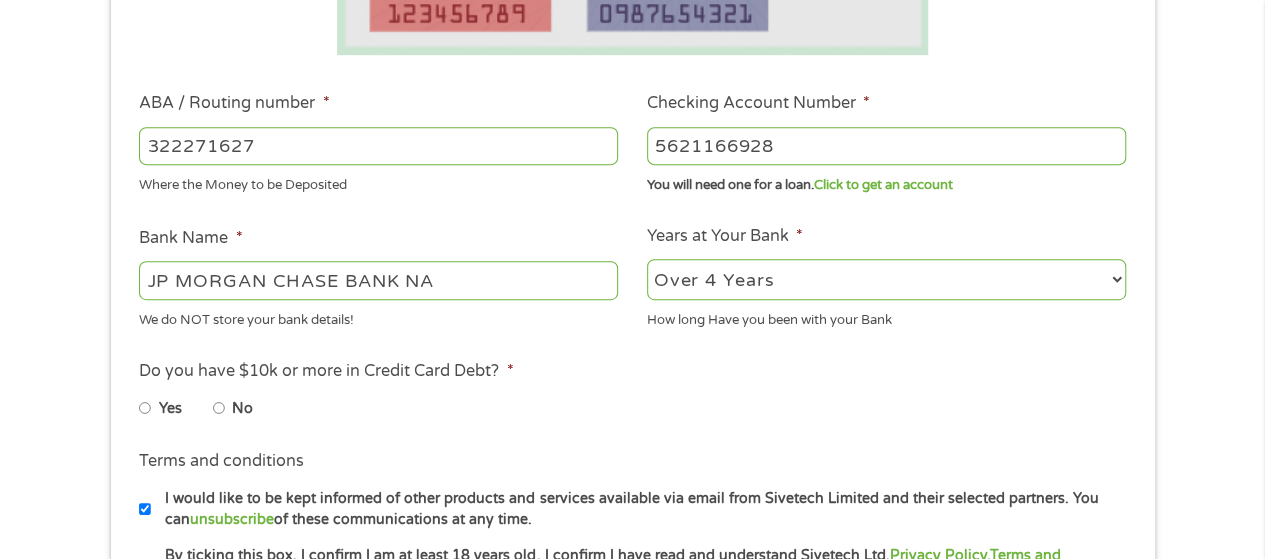scroll, scrollTop: 600, scrollLeft: 0, axis: vertical 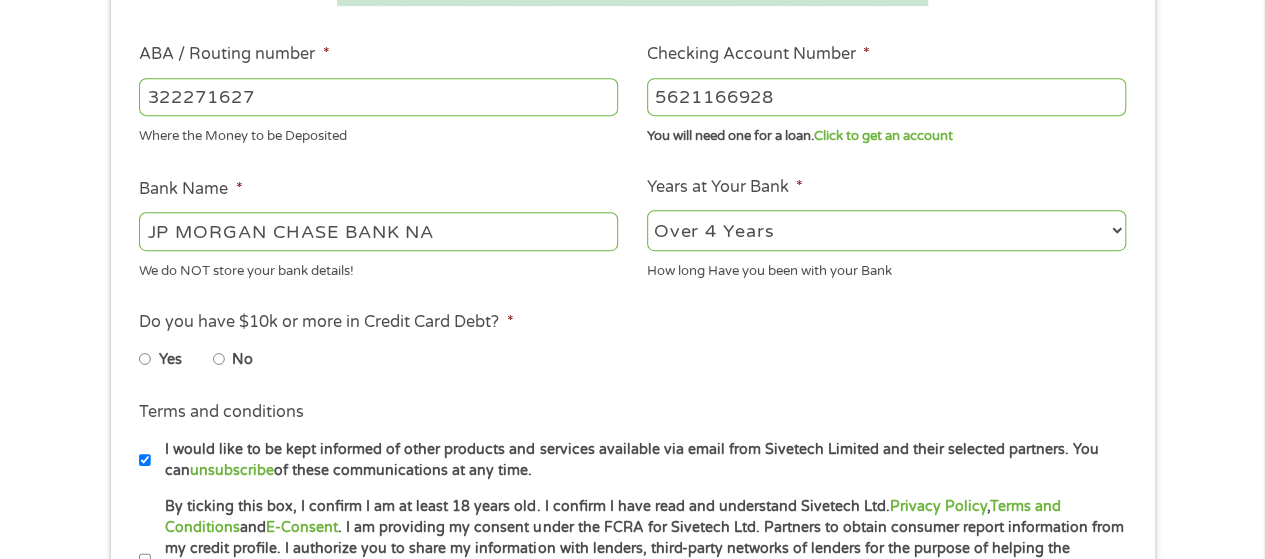 click on "No" at bounding box center [219, 359] 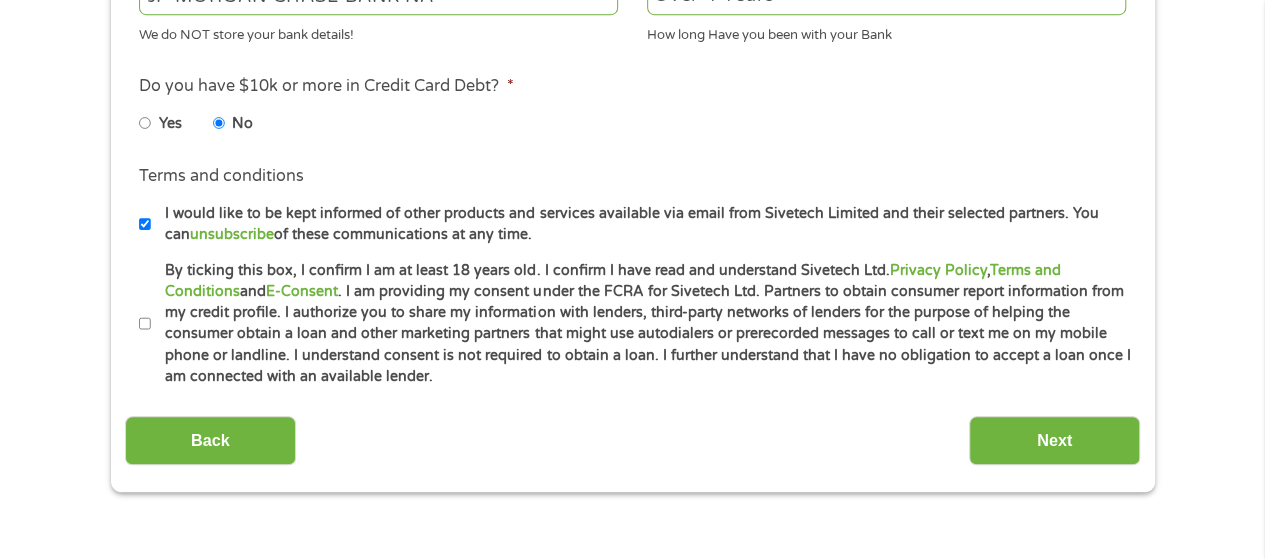 scroll, scrollTop: 866, scrollLeft: 0, axis: vertical 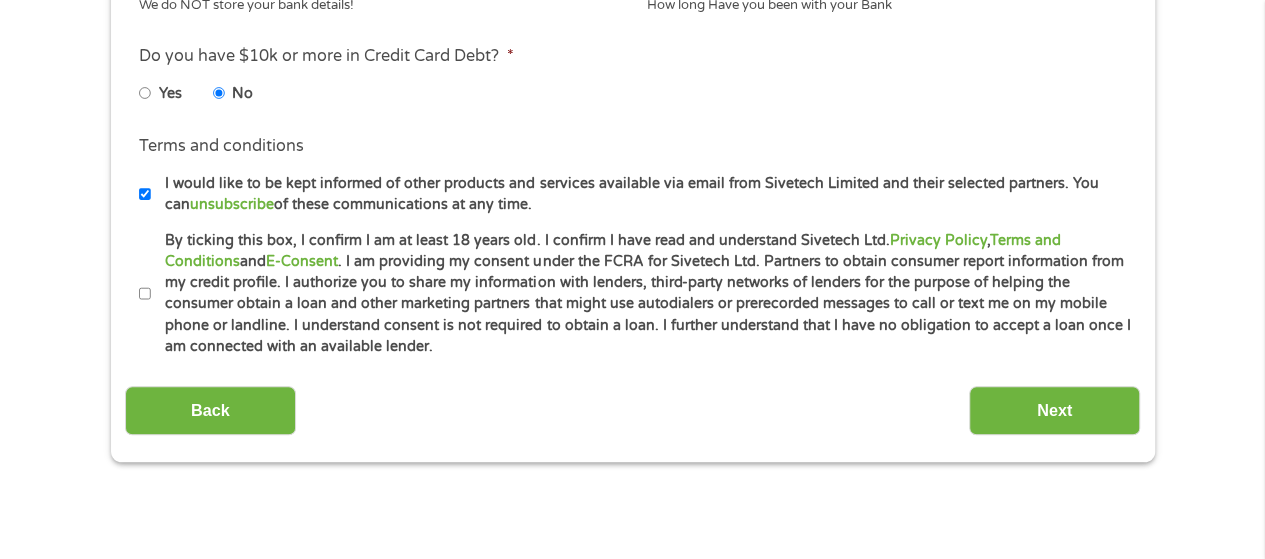 click on "By ticking this box, I confirm I am at least 18 years old. I confirm I have read and understand Sivetech Ltd.  Privacy Policy ,  Terms and Conditions  and  E-Consent . I am providing my consent under the FCRA for Sivetech Ltd. Partners to obtain consumer report information from my credit profile. I authorize you to share my information with lenders, third-party networks of lenders for the purpose of helping the consumer obtain a loan and other marketing partners that might use autodialers or prerecorded messages to call or text me on my mobile phone or landline. I understand consent is not required to obtain a loan. I further understand that I have no obligation to accept a loan once I am connected with an available lender." at bounding box center [145, 294] 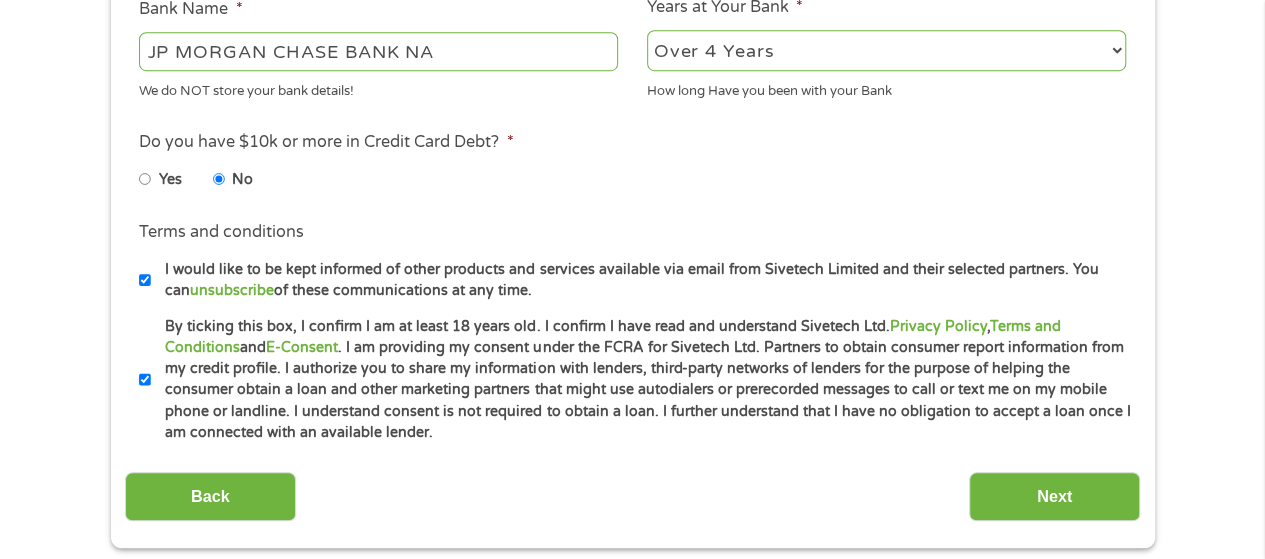 scroll, scrollTop: 866, scrollLeft: 0, axis: vertical 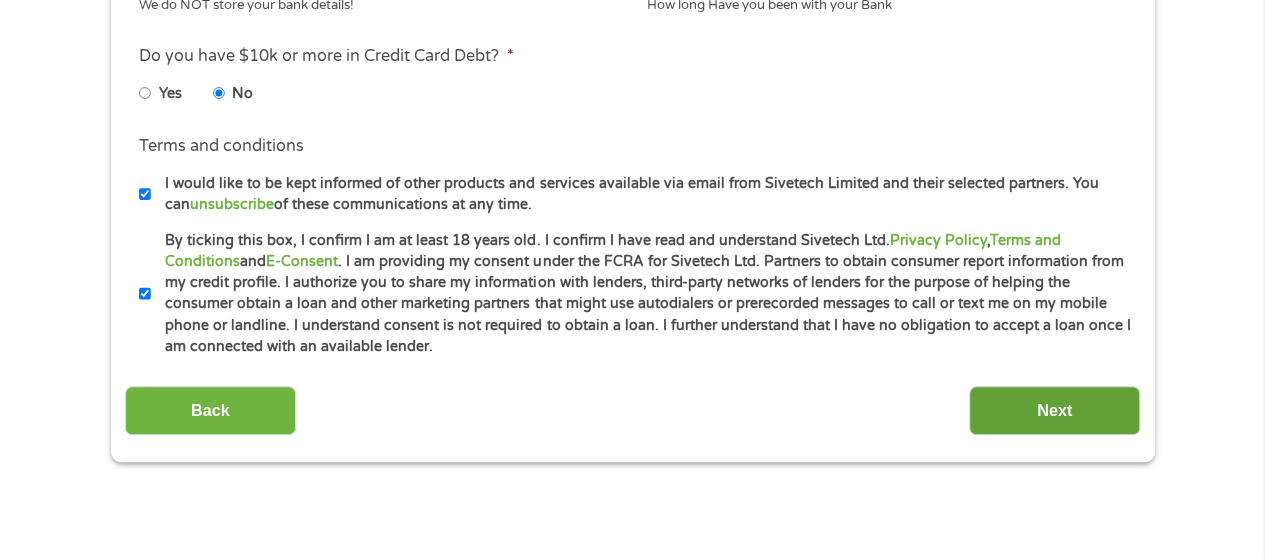 click on "Next" at bounding box center (1054, 410) 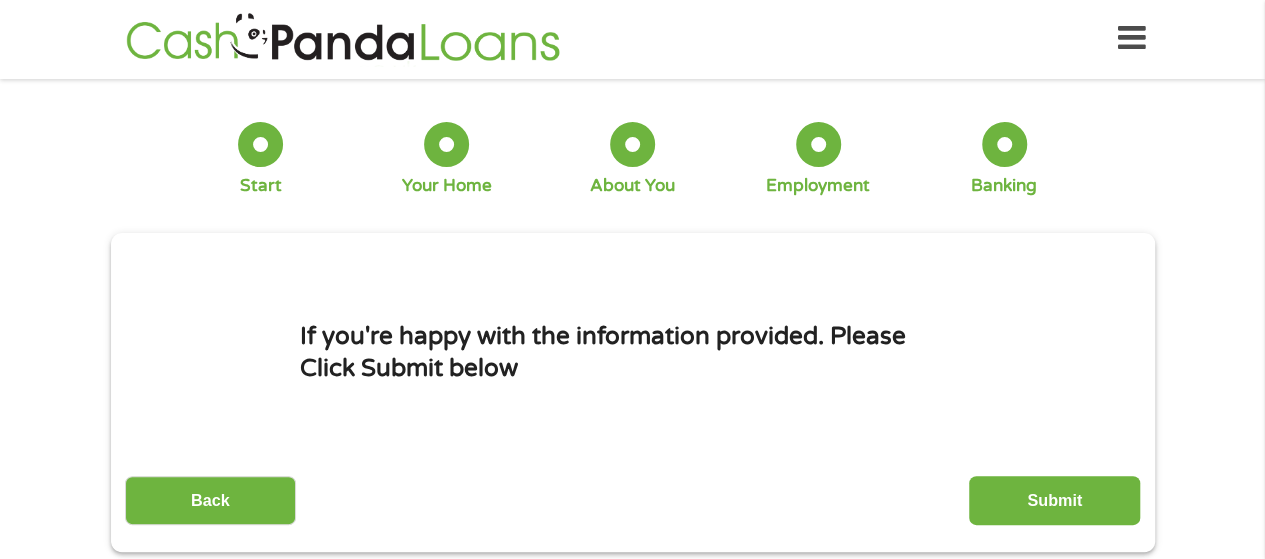 scroll, scrollTop: 0, scrollLeft: 0, axis: both 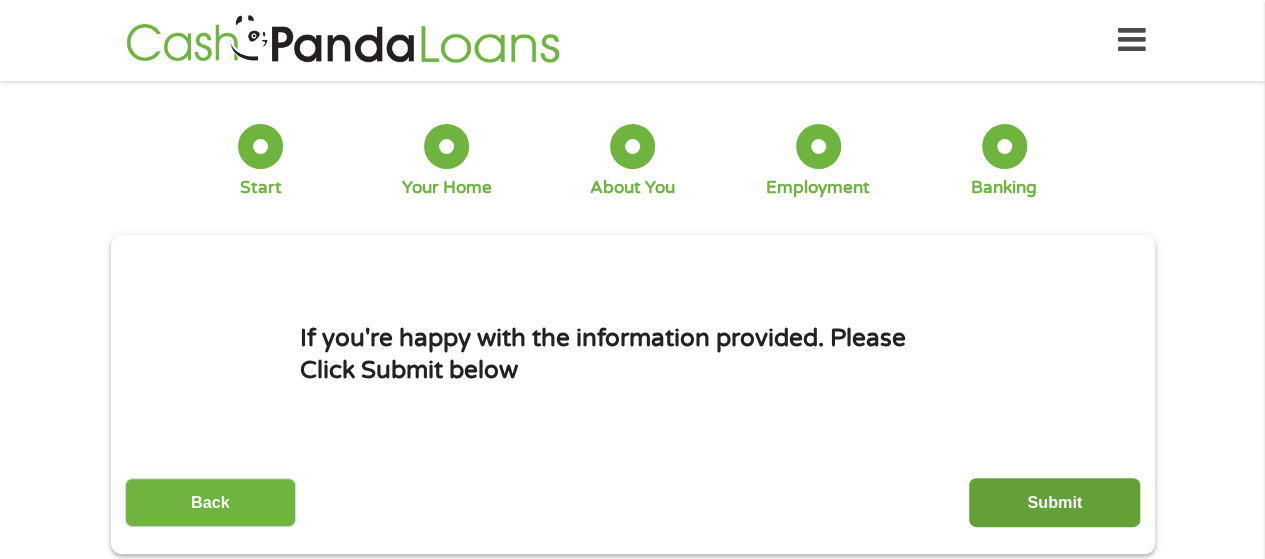 click on "Submit" at bounding box center [1054, 502] 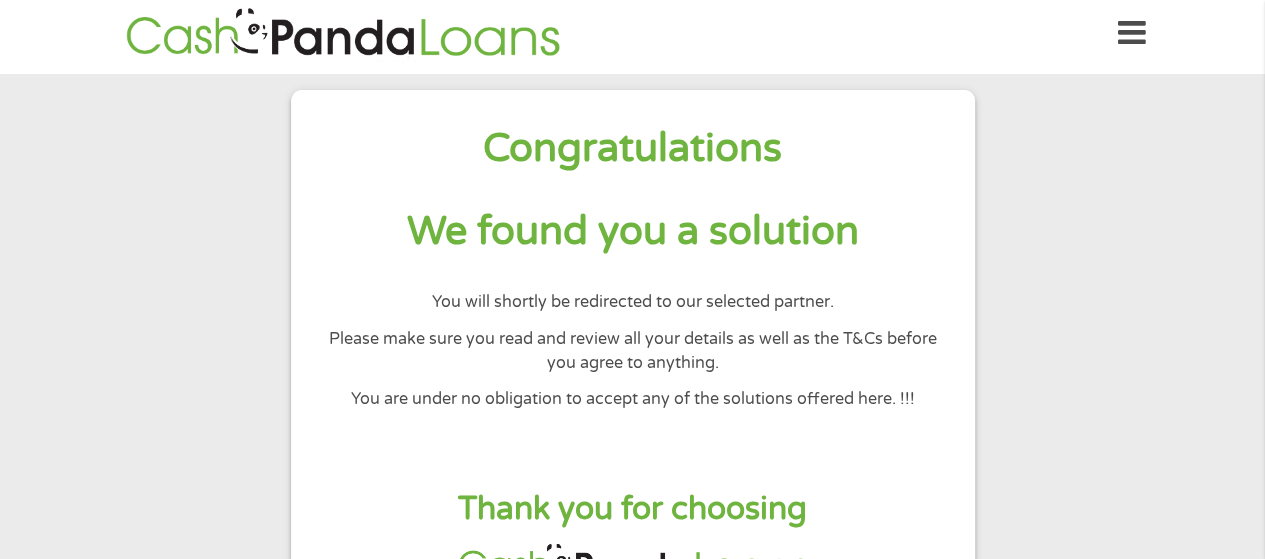 scroll, scrollTop: 0, scrollLeft: 0, axis: both 